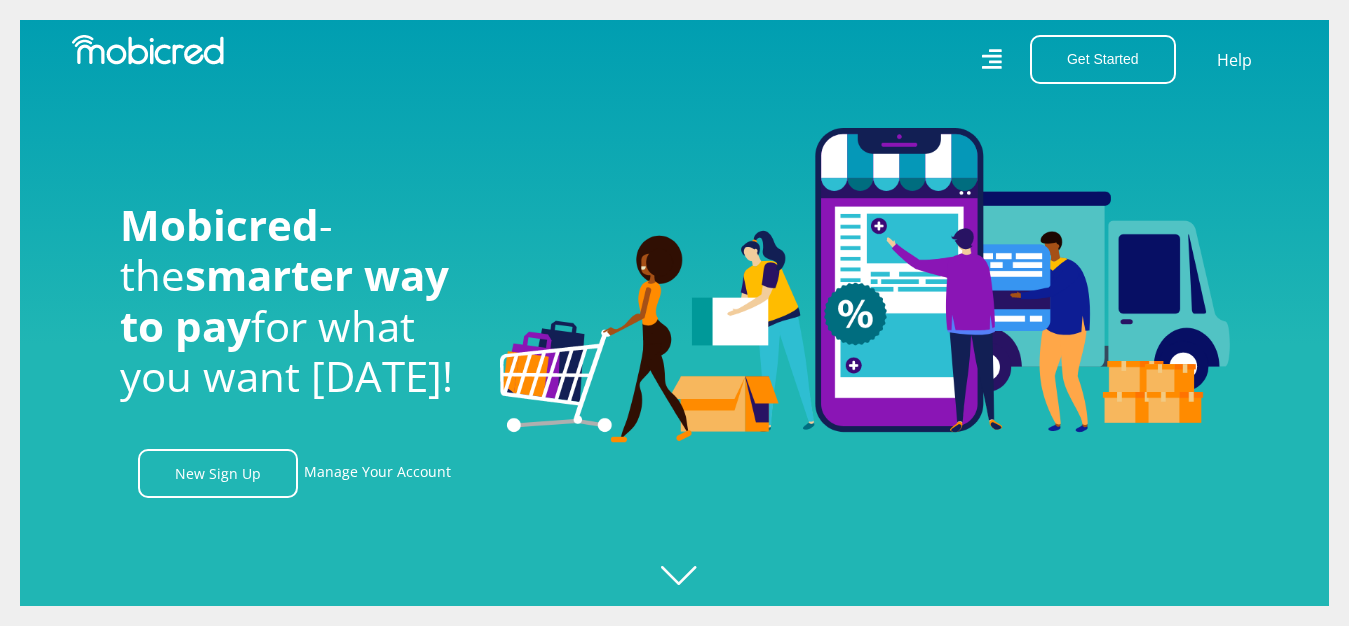 click on "New Sign Up" at bounding box center [218, 473] 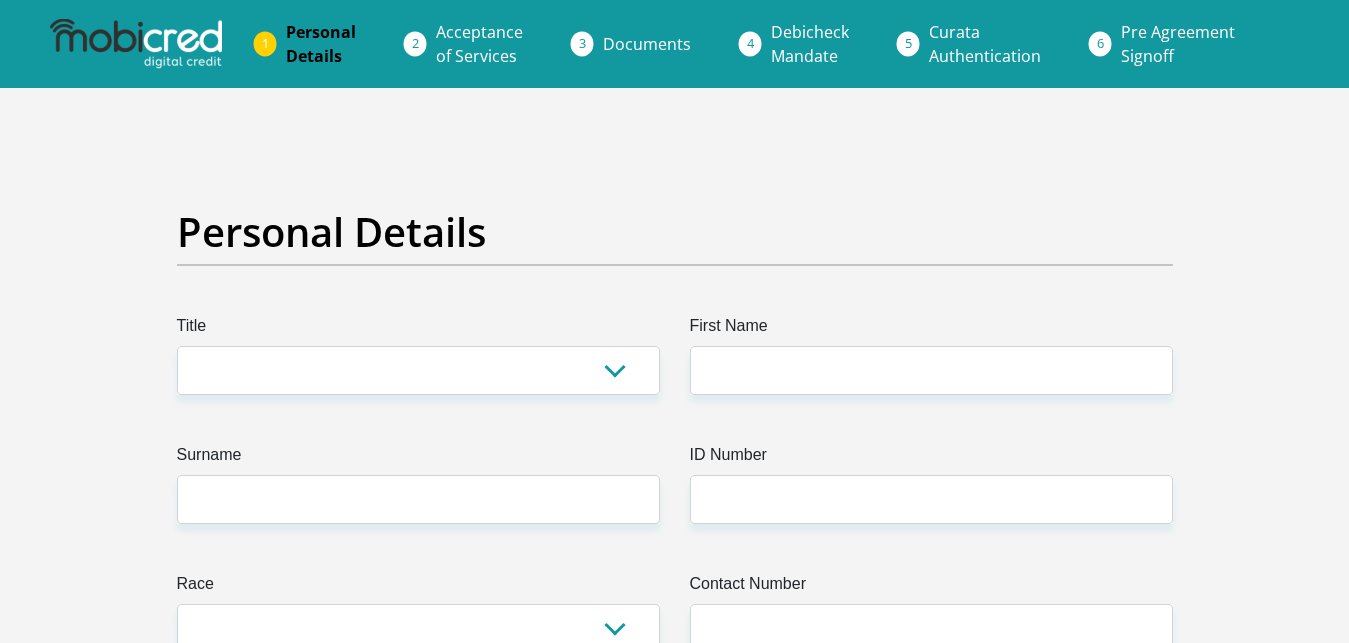 scroll, scrollTop: 0, scrollLeft: 0, axis: both 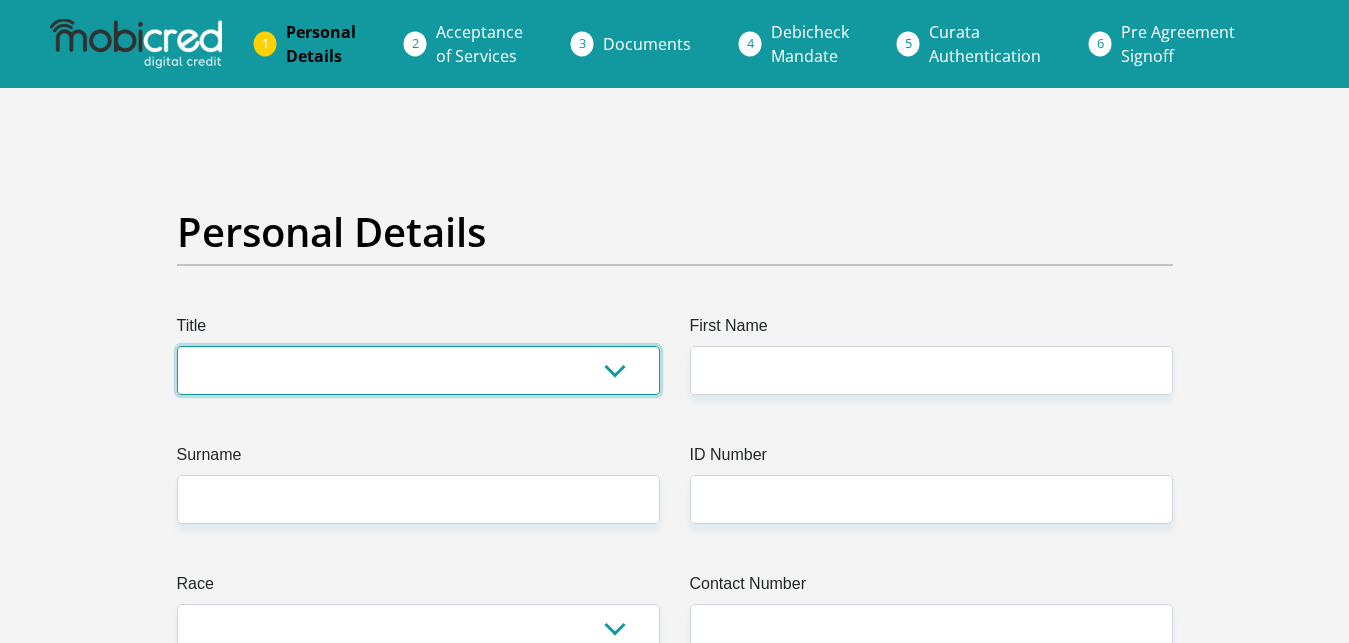 click on "Mr
Ms
Mrs
Dr
[PERSON_NAME]" at bounding box center [418, 370] 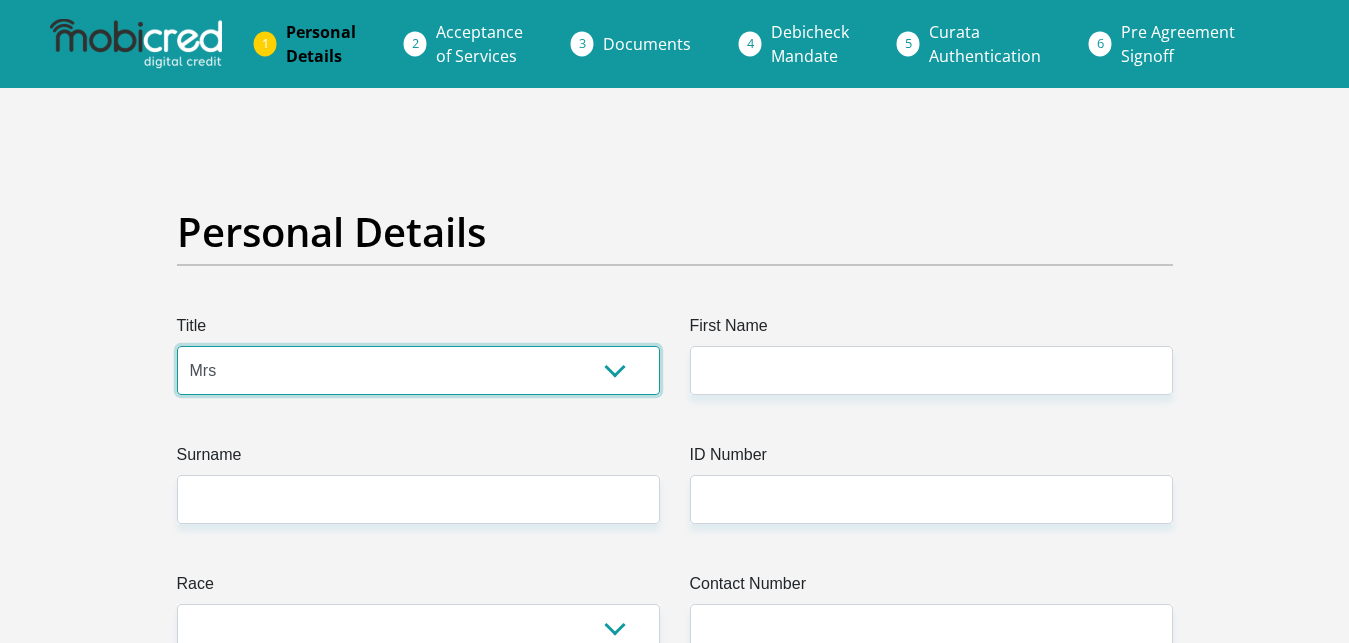 click on "Mrs" at bounding box center [0, 0] 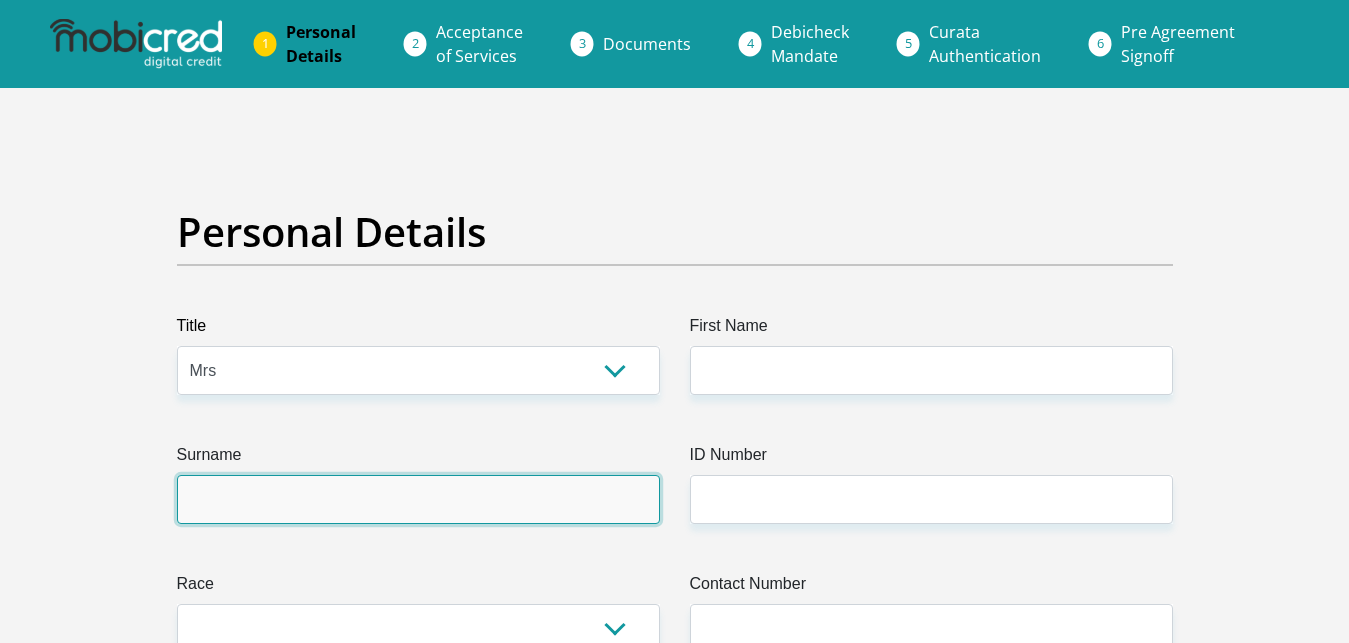 click on "Surname" at bounding box center (418, 499) 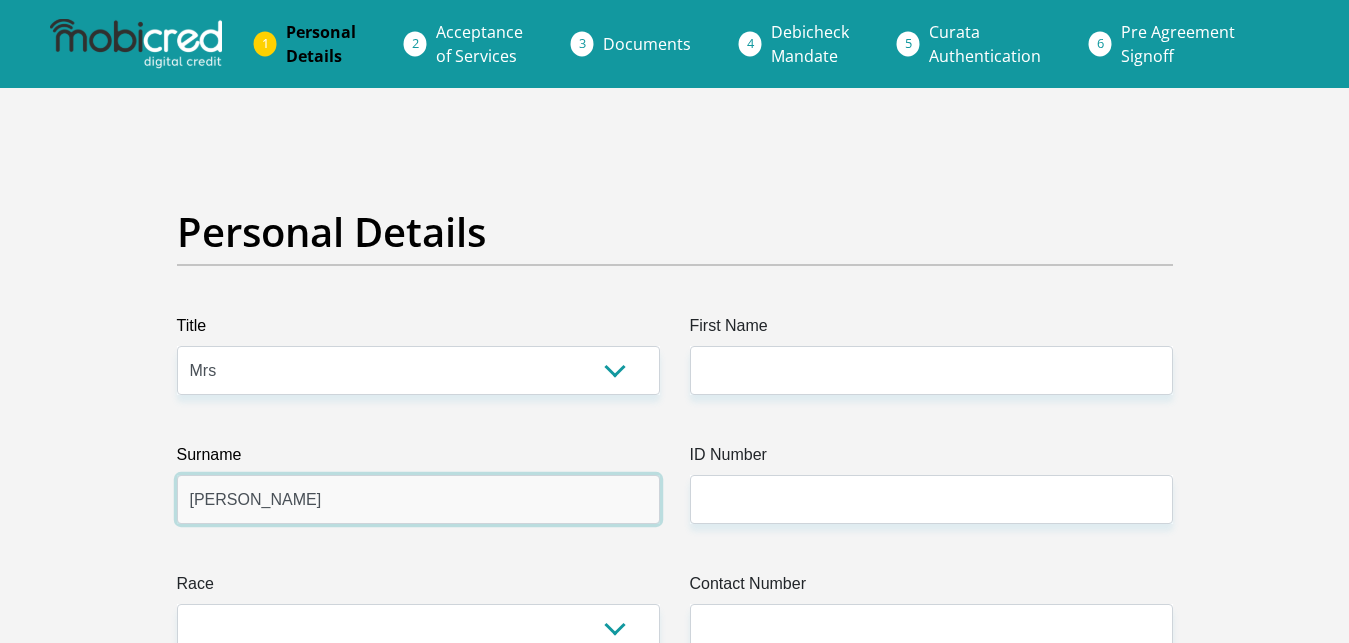 type on "[PERSON_NAME]" 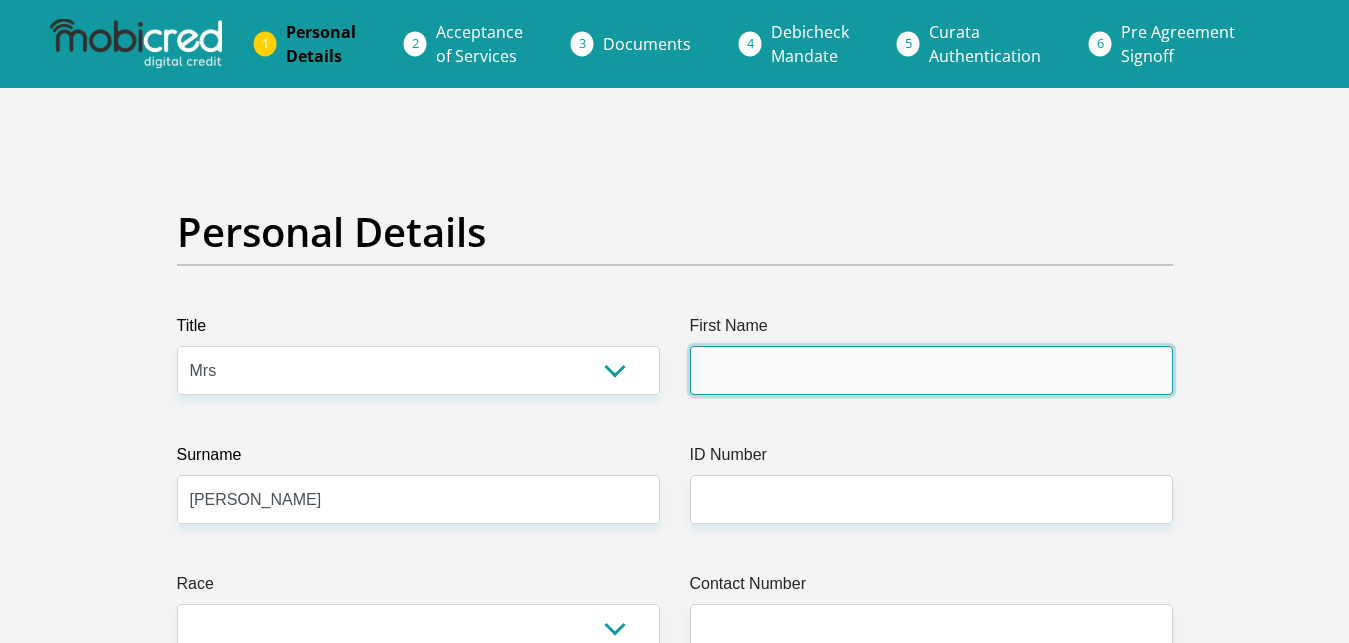 click on "First Name" at bounding box center (931, 370) 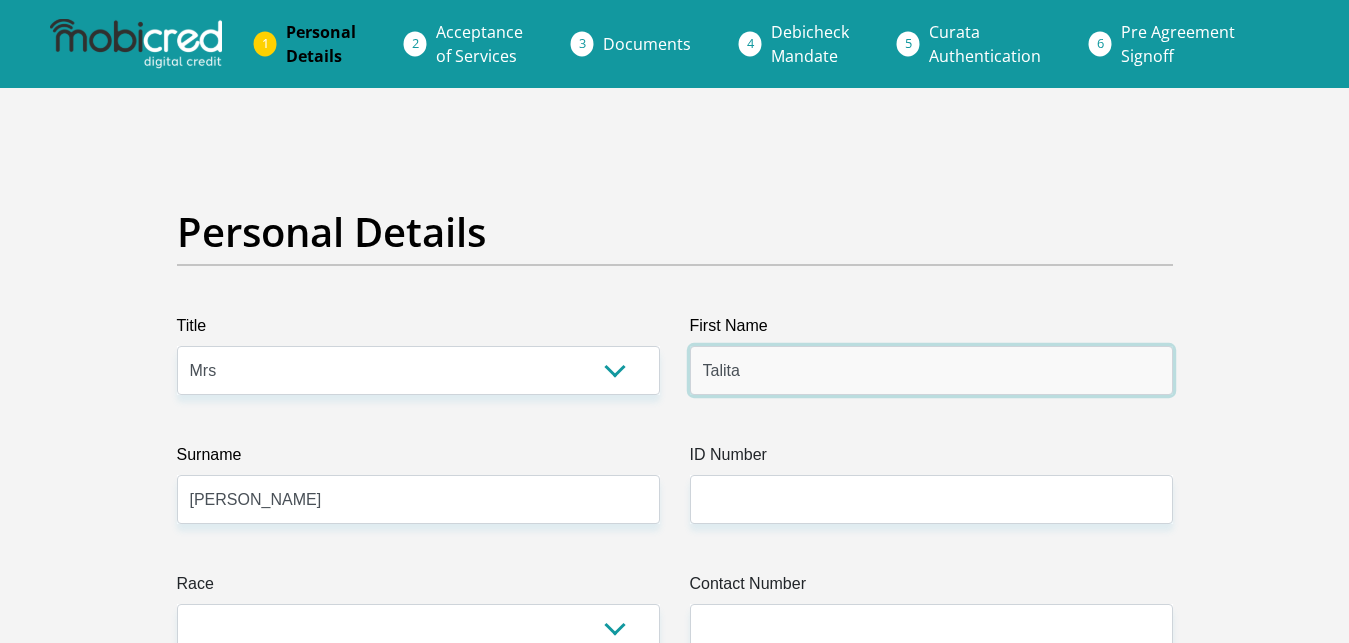type on "Talita" 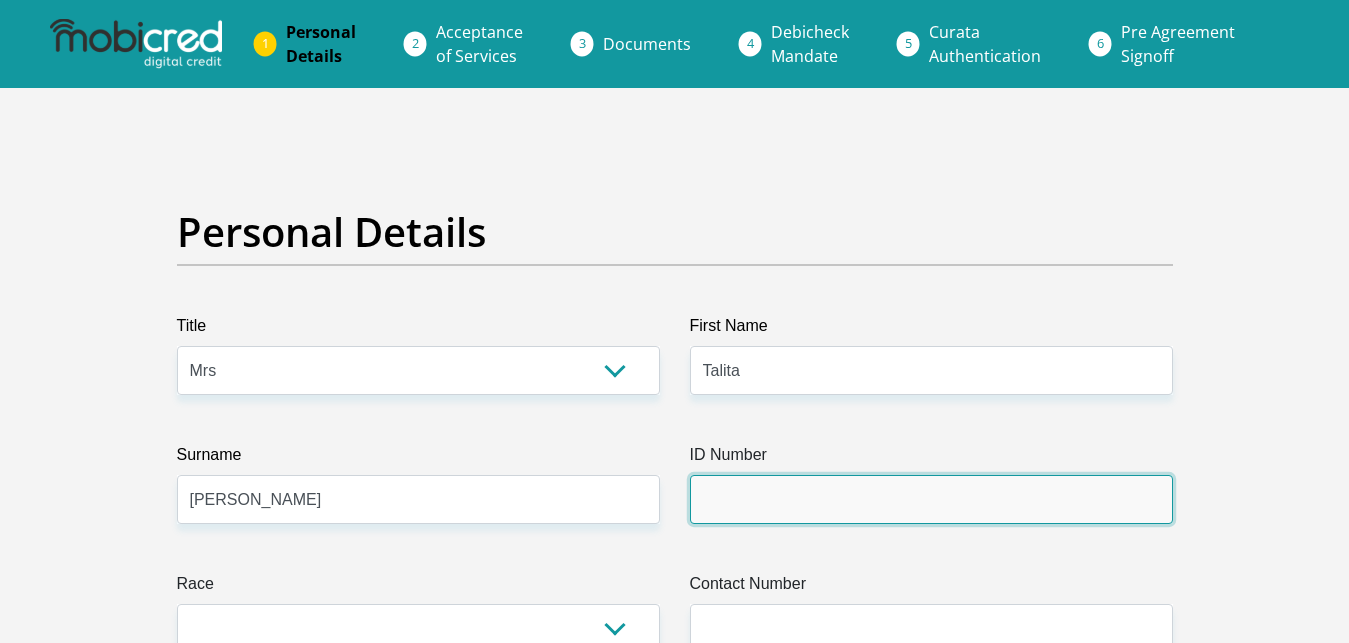 click on "ID Number" at bounding box center [931, 499] 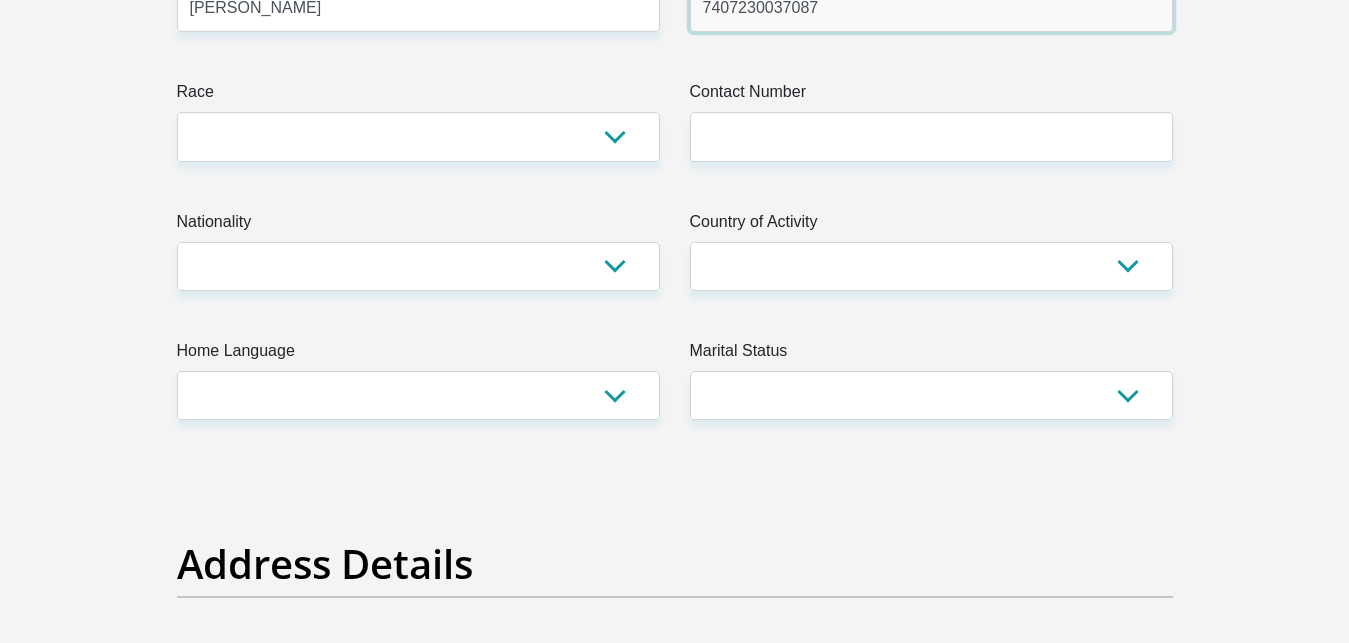 scroll, scrollTop: 515, scrollLeft: 0, axis: vertical 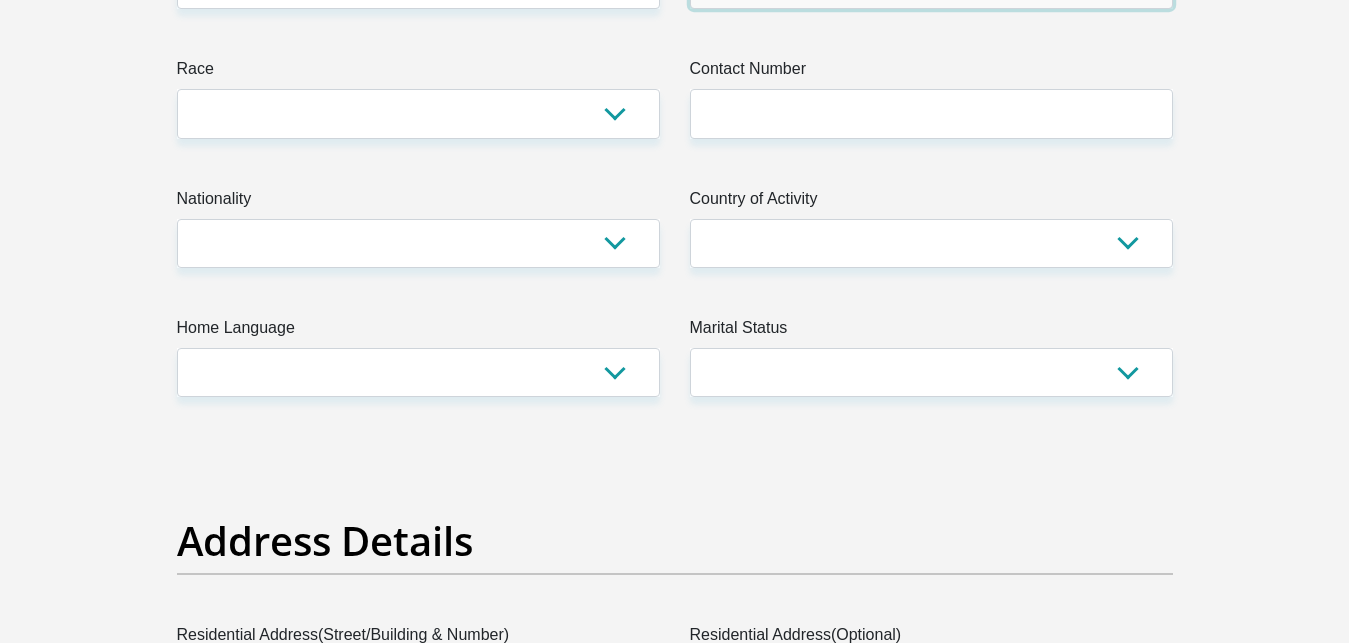 type on "7407230037087" 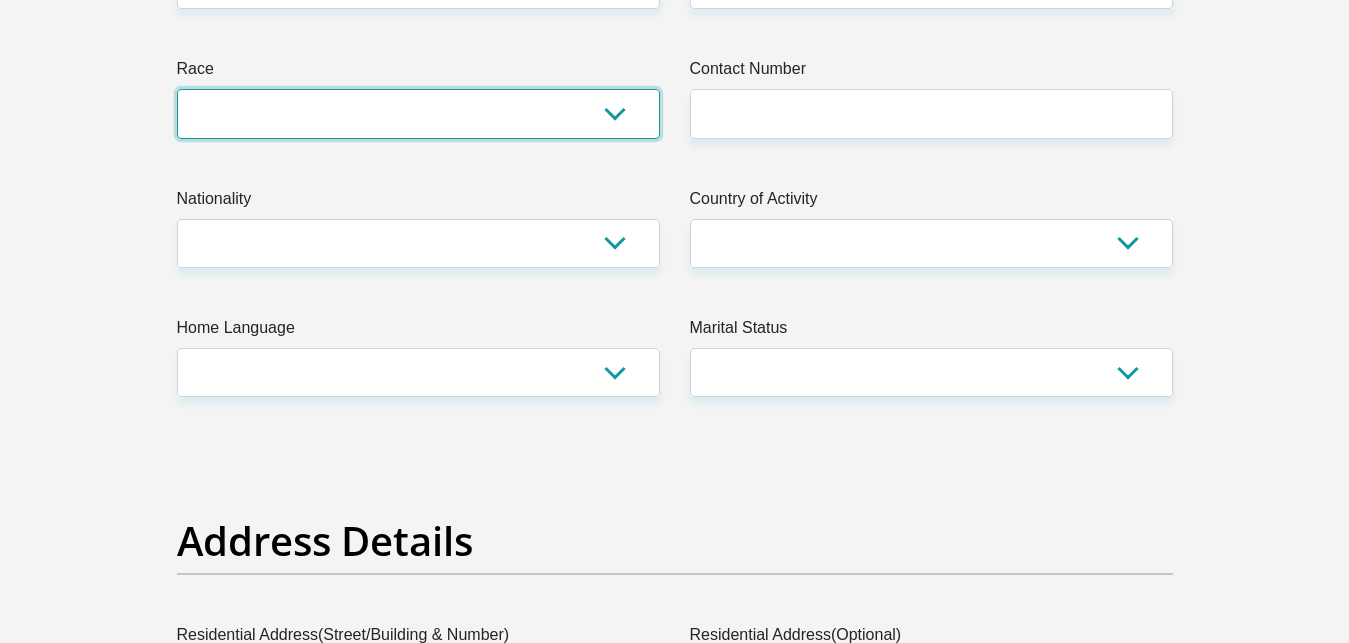 click on "Black
Coloured
Indian
White
Other" at bounding box center [418, 113] 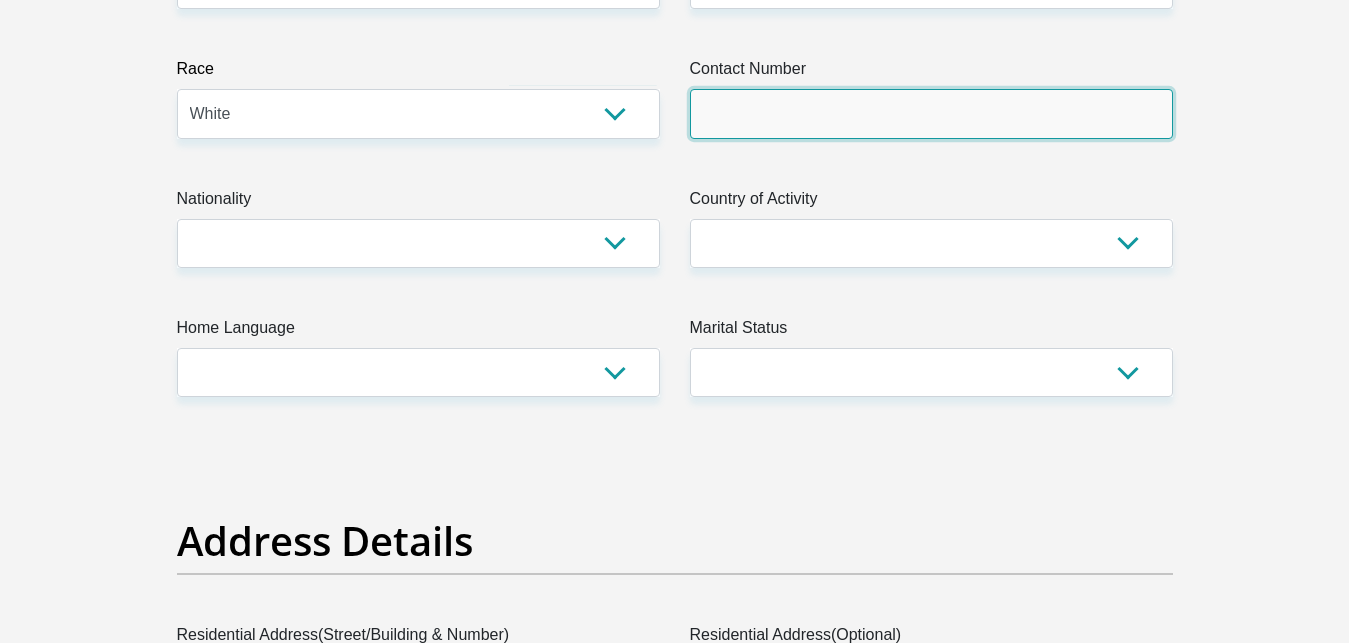 click on "Contact Number" at bounding box center (931, 113) 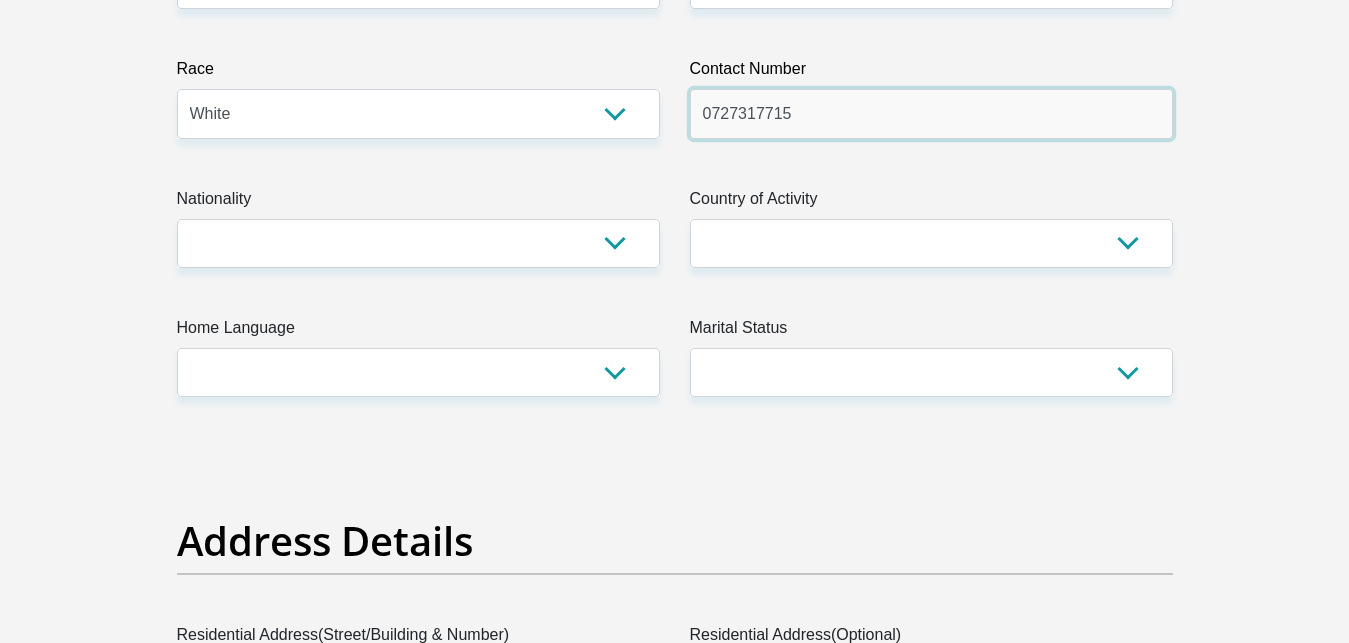 type on "0727317715" 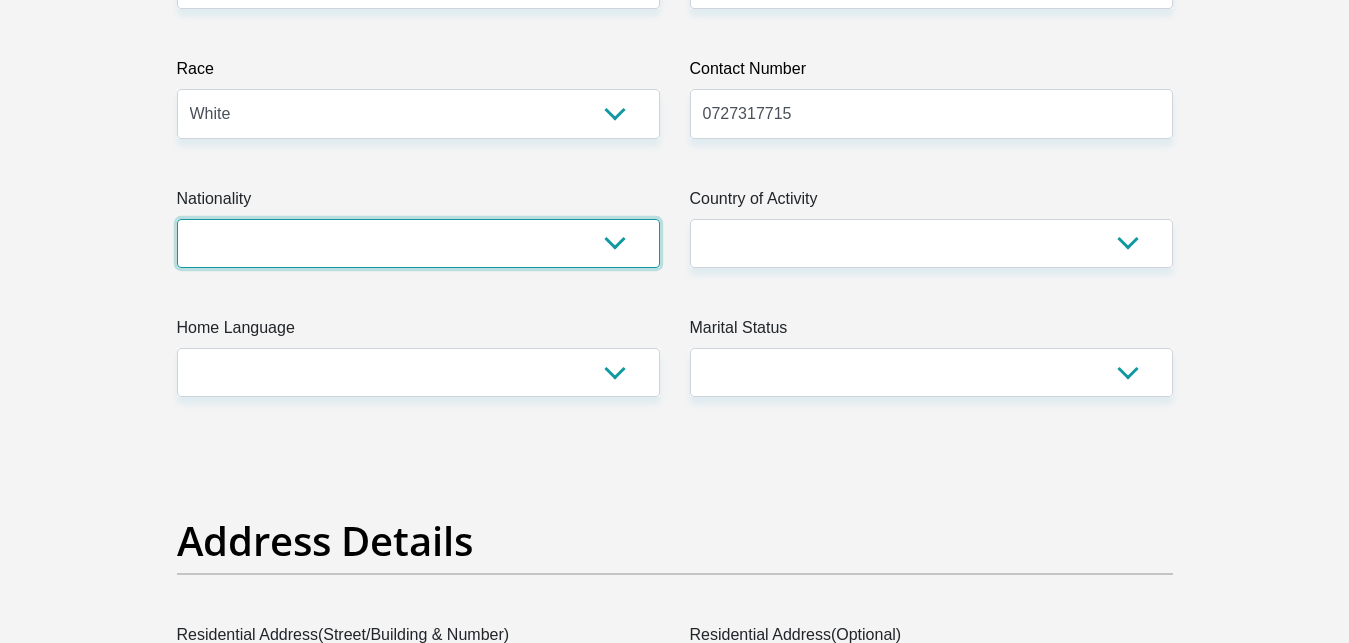 click on "[GEOGRAPHIC_DATA]
[GEOGRAPHIC_DATA]
[GEOGRAPHIC_DATA]
[GEOGRAPHIC_DATA]
[GEOGRAPHIC_DATA]
[GEOGRAPHIC_DATA] [GEOGRAPHIC_DATA]
[GEOGRAPHIC_DATA]
[GEOGRAPHIC_DATA]
[GEOGRAPHIC_DATA]
[GEOGRAPHIC_DATA]
[GEOGRAPHIC_DATA]
[GEOGRAPHIC_DATA]
[GEOGRAPHIC_DATA]
[GEOGRAPHIC_DATA]
[GEOGRAPHIC_DATA]
[DATE][GEOGRAPHIC_DATA]
[GEOGRAPHIC_DATA]
[GEOGRAPHIC_DATA]
[GEOGRAPHIC_DATA]
[GEOGRAPHIC_DATA]
[GEOGRAPHIC_DATA]
[GEOGRAPHIC_DATA]
[GEOGRAPHIC_DATA]
[GEOGRAPHIC_DATA]" at bounding box center [418, 243] 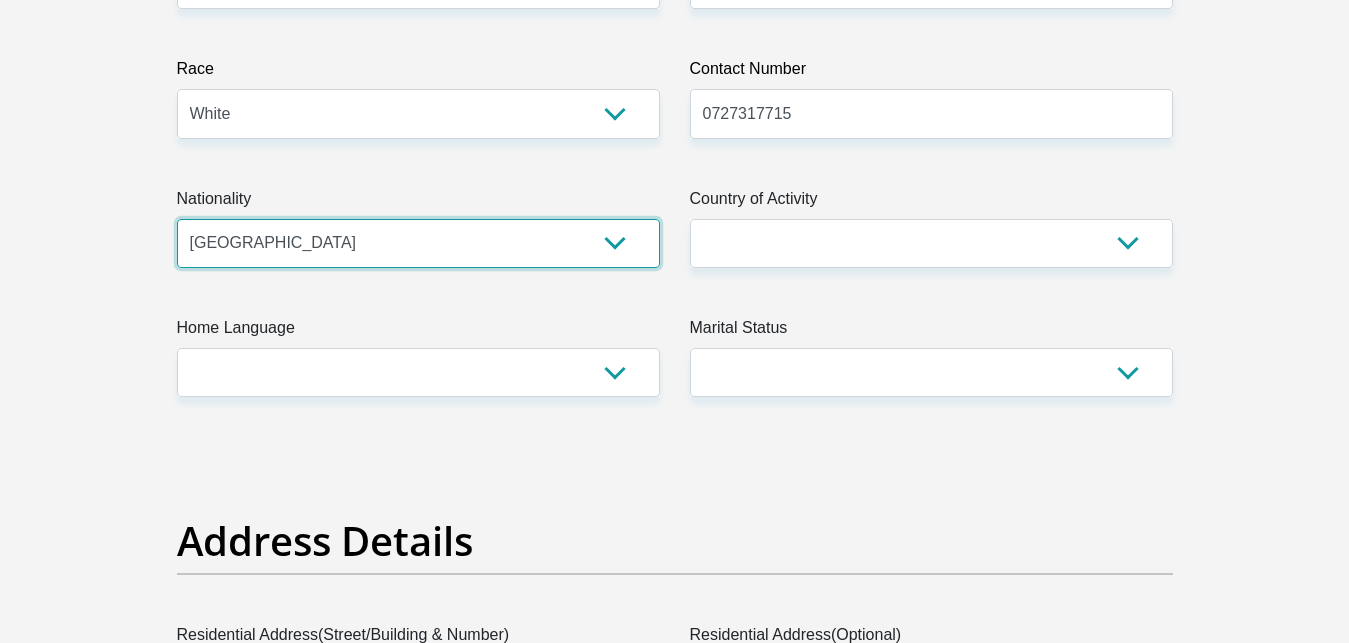 click on "[GEOGRAPHIC_DATA]" at bounding box center (0, 0) 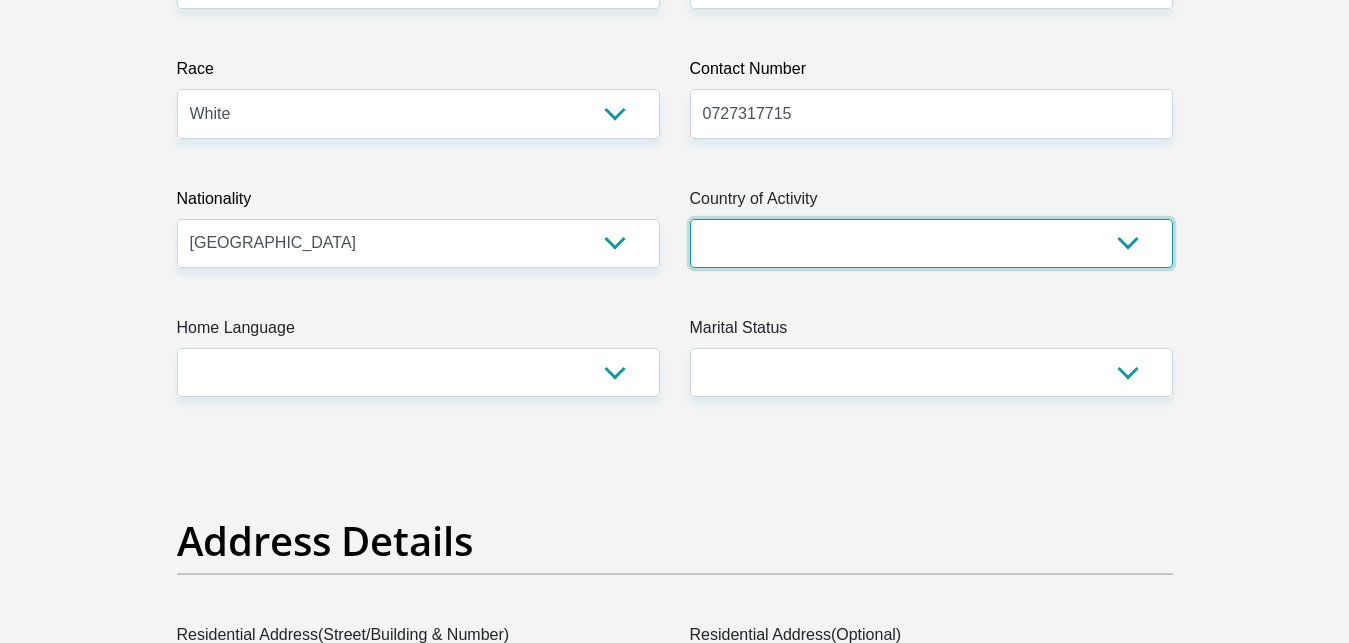 click on "[GEOGRAPHIC_DATA]
[GEOGRAPHIC_DATA]
[GEOGRAPHIC_DATA]
[GEOGRAPHIC_DATA]
[GEOGRAPHIC_DATA]
[GEOGRAPHIC_DATA] [GEOGRAPHIC_DATA]
[GEOGRAPHIC_DATA]
[GEOGRAPHIC_DATA]
[GEOGRAPHIC_DATA]
[GEOGRAPHIC_DATA]
[GEOGRAPHIC_DATA]
[GEOGRAPHIC_DATA]
[GEOGRAPHIC_DATA]
[GEOGRAPHIC_DATA]
[GEOGRAPHIC_DATA]
[DATE][GEOGRAPHIC_DATA]
[GEOGRAPHIC_DATA]
[GEOGRAPHIC_DATA]
[GEOGRAPHIC_DATA]
[GEOGRAPHIC_DATA]" at bounding box center [931, 243] 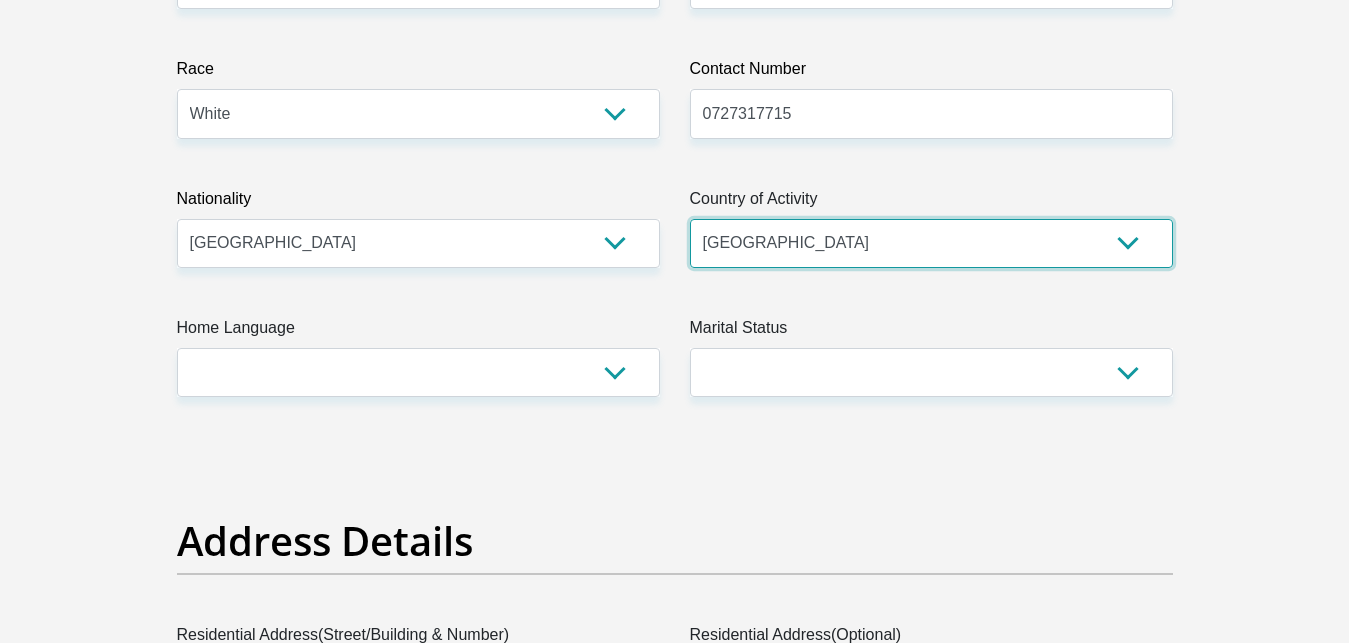 click on "[GEOGRAPHIC_DATA]" at bounding box center [0, 0] 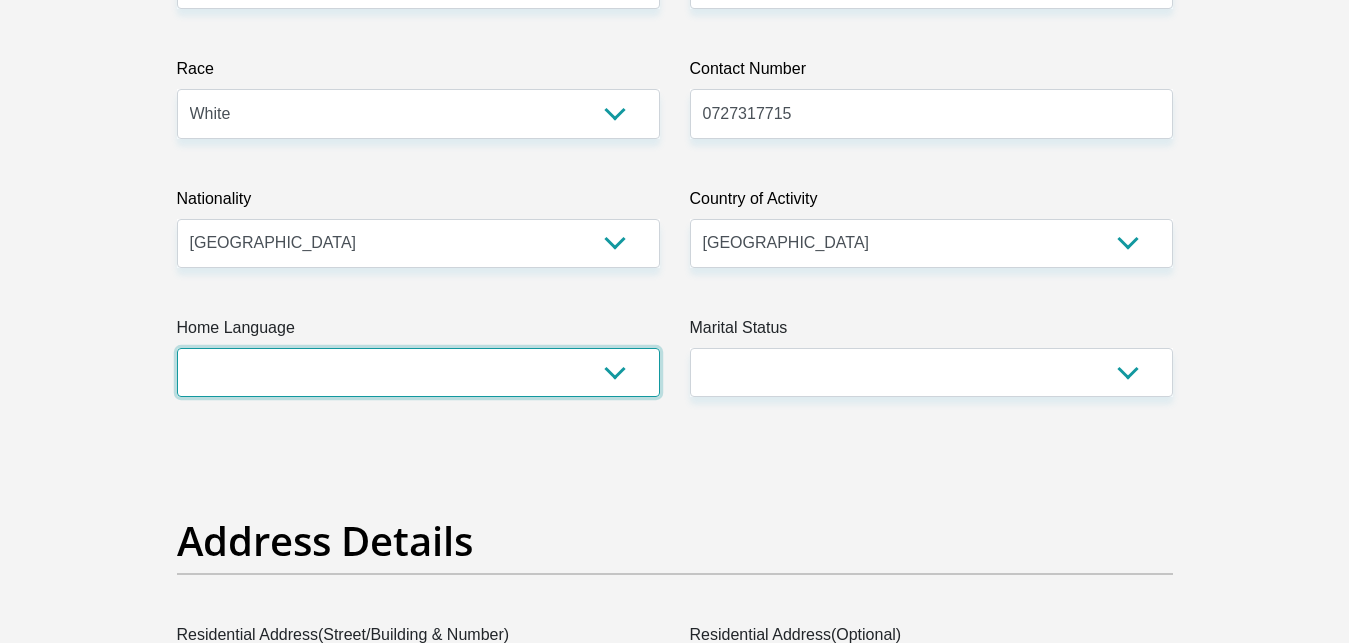 click on "Afrikaans
English
Sepedi
South Ndebele
Southern Sotho
Swati
Tsonga
Tswana
Venda
Xhosa
Zulu
Other" at bounding box center [418, 372] 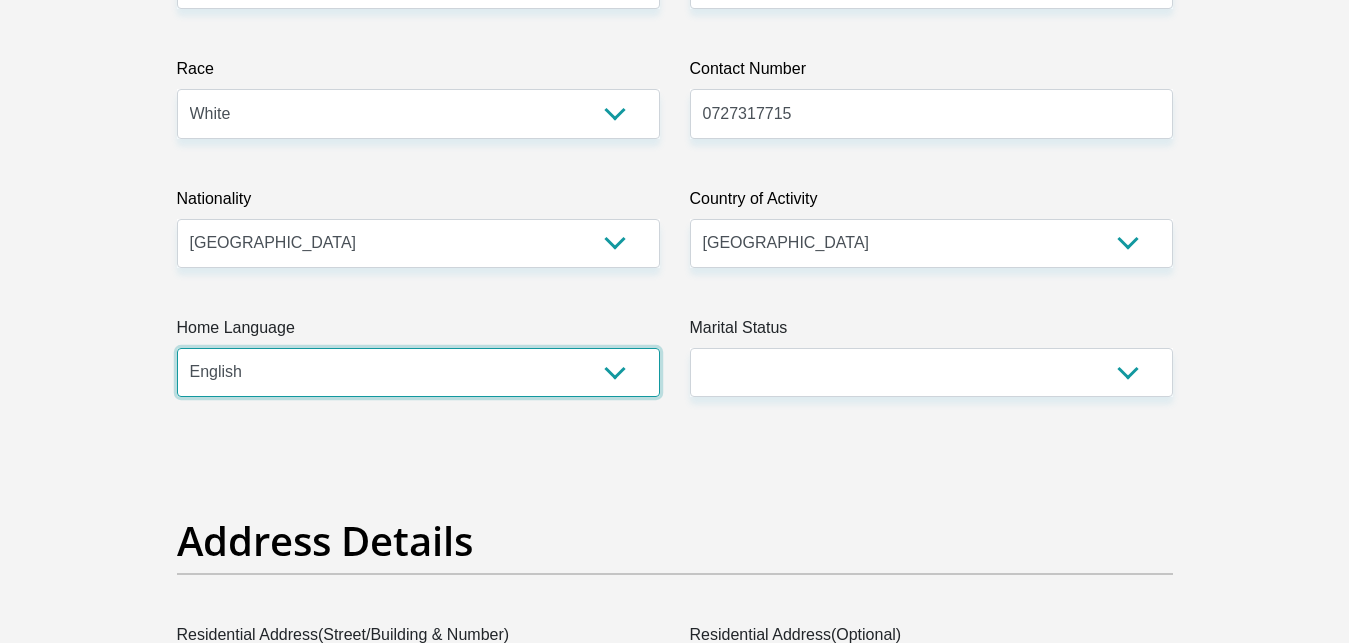 click on "English" at bounding box center (0, 0) 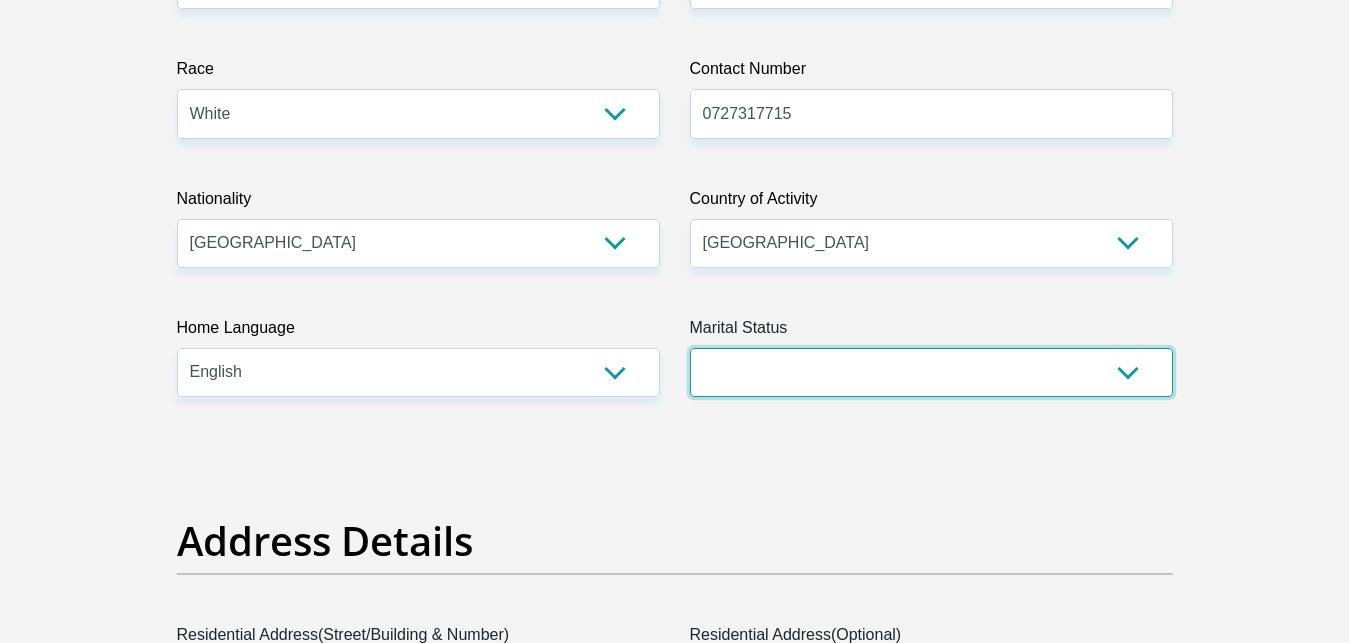 click on "Married ANC
Single
Divorced
Widowed
Married COP or Customary Law" at bounding box center (931, 372) 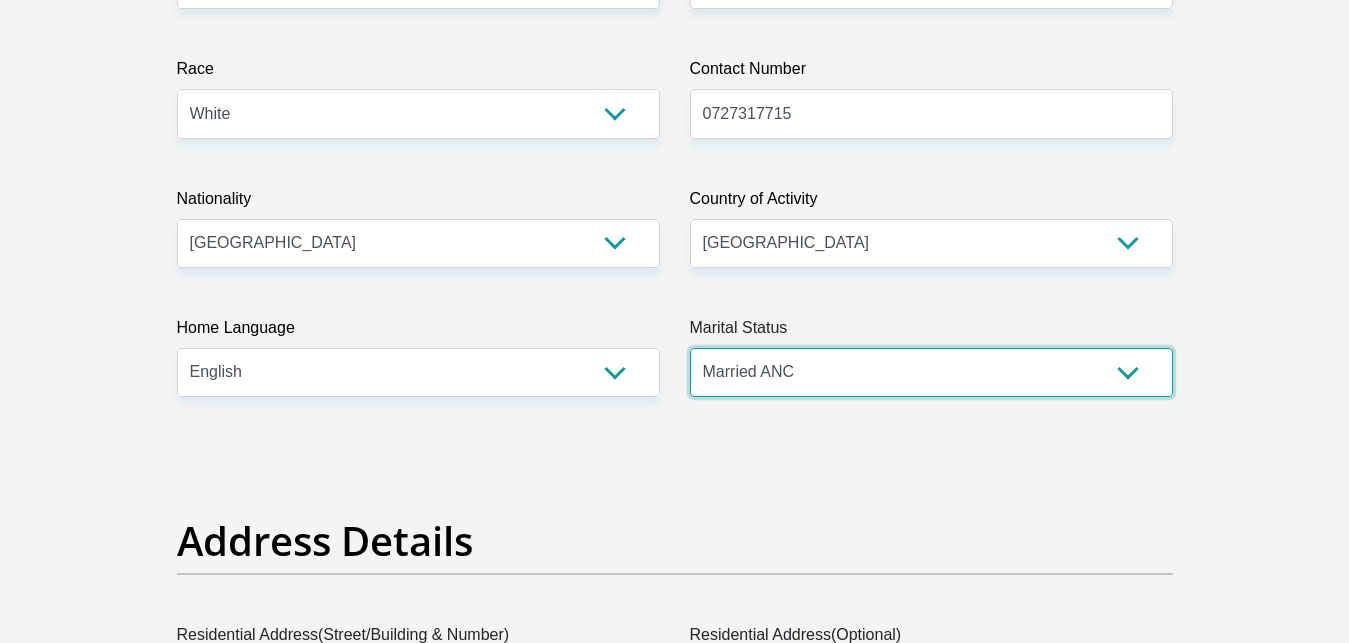 click on "Married ANC" at bounding box center [0, 0] 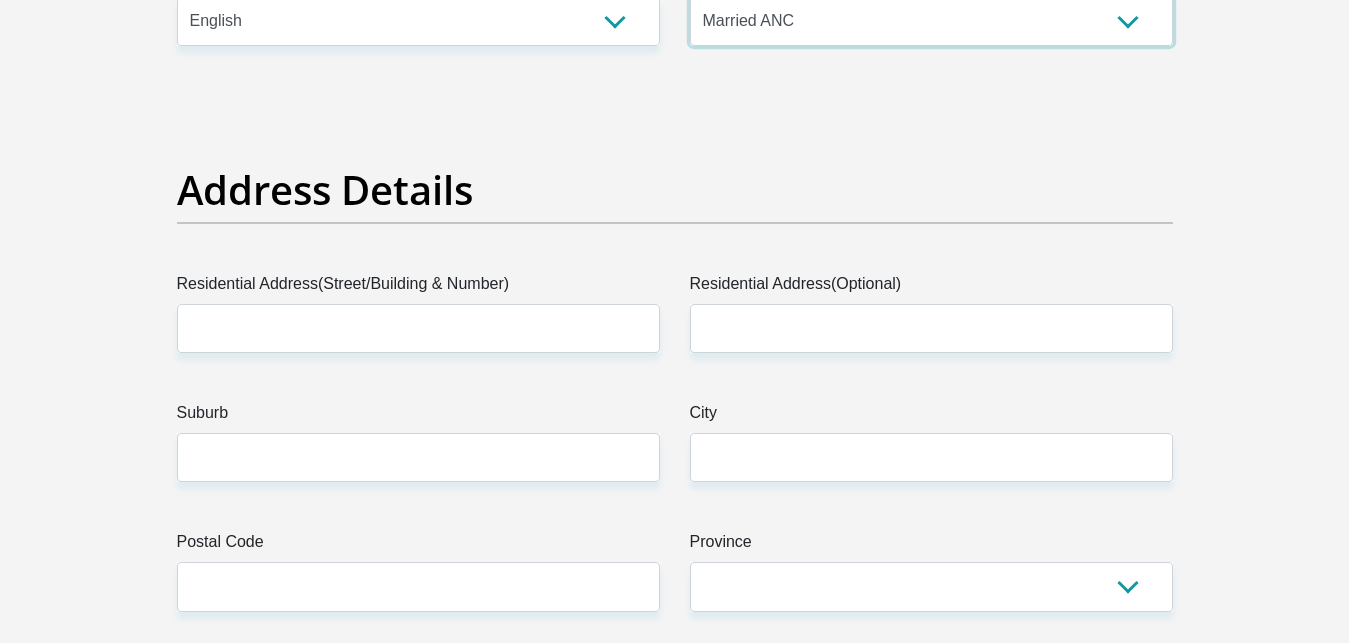 scroll, scrollTop: 960, scrollLeft: 0, axis: vertical 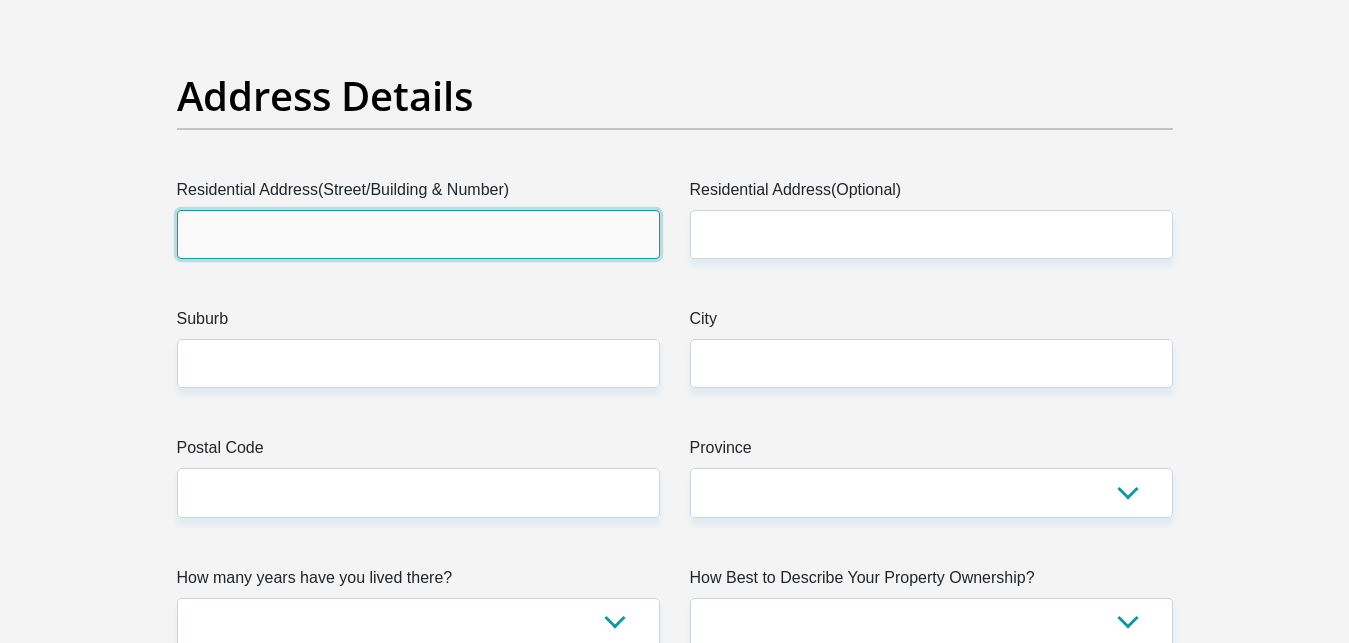 click on "Residential Address(Street/Building & Number)" at bounding box center [418, 234] 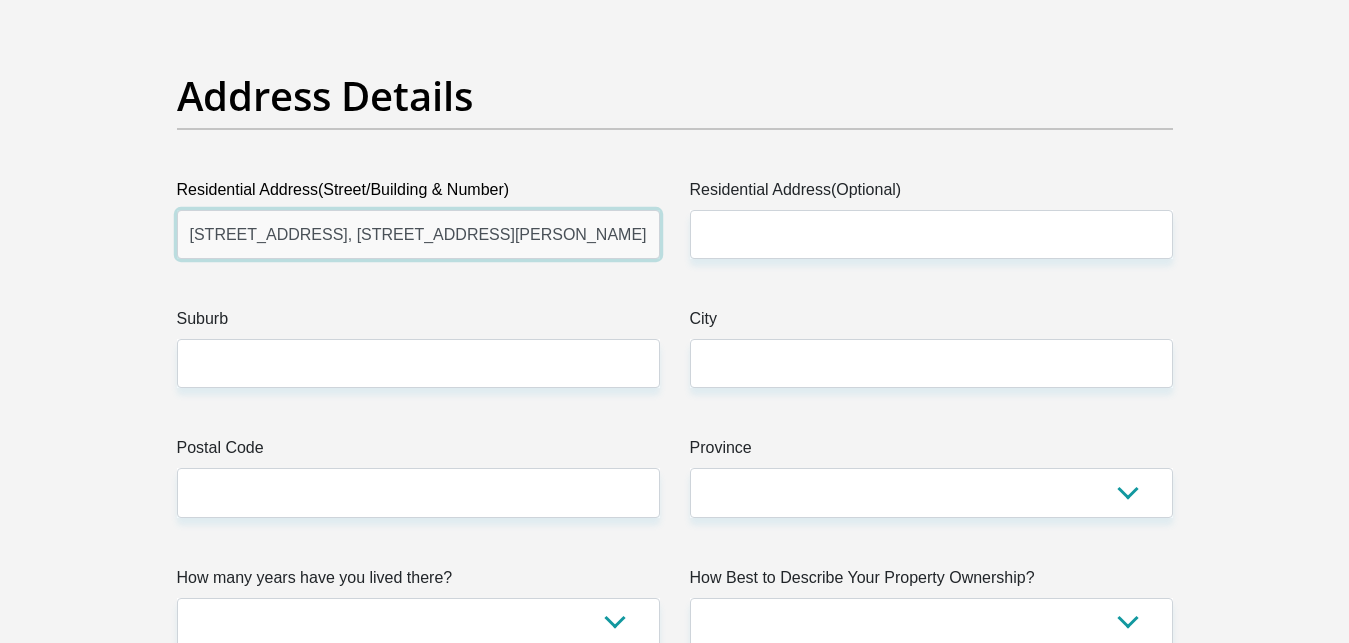 type on "[STREET_ADDRESS], [STREET_ADDRESS][PERSON_NAME]" 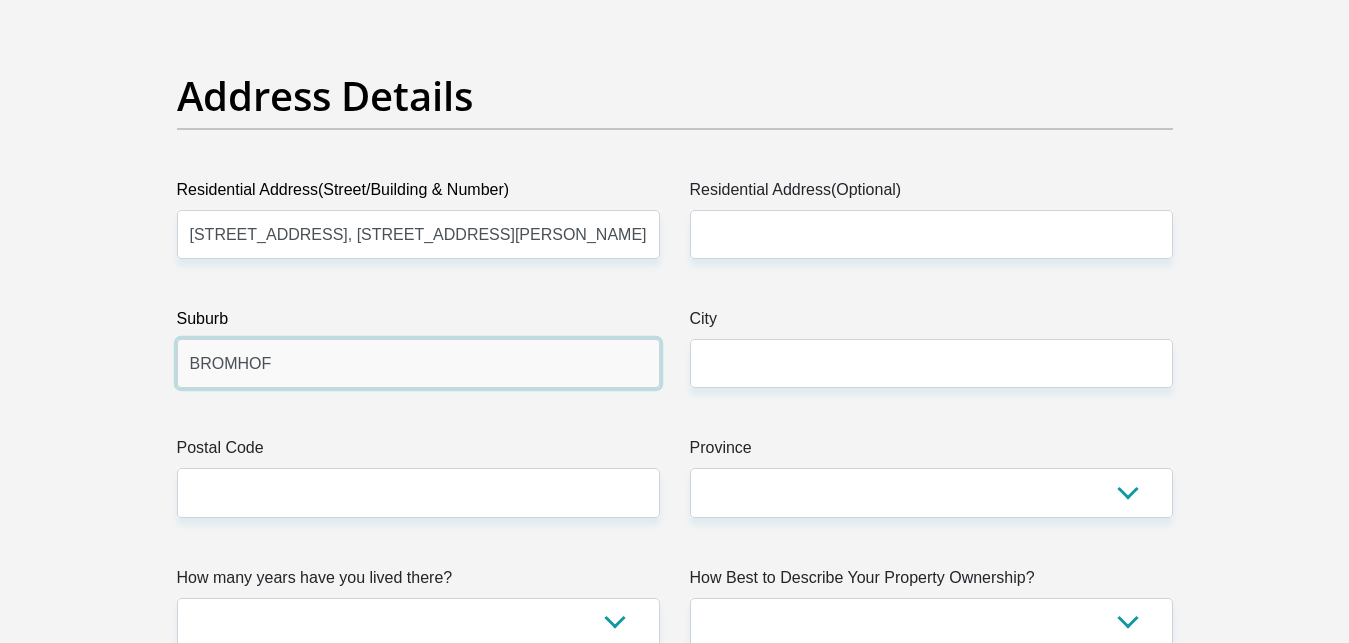 type on "BROMHOF" 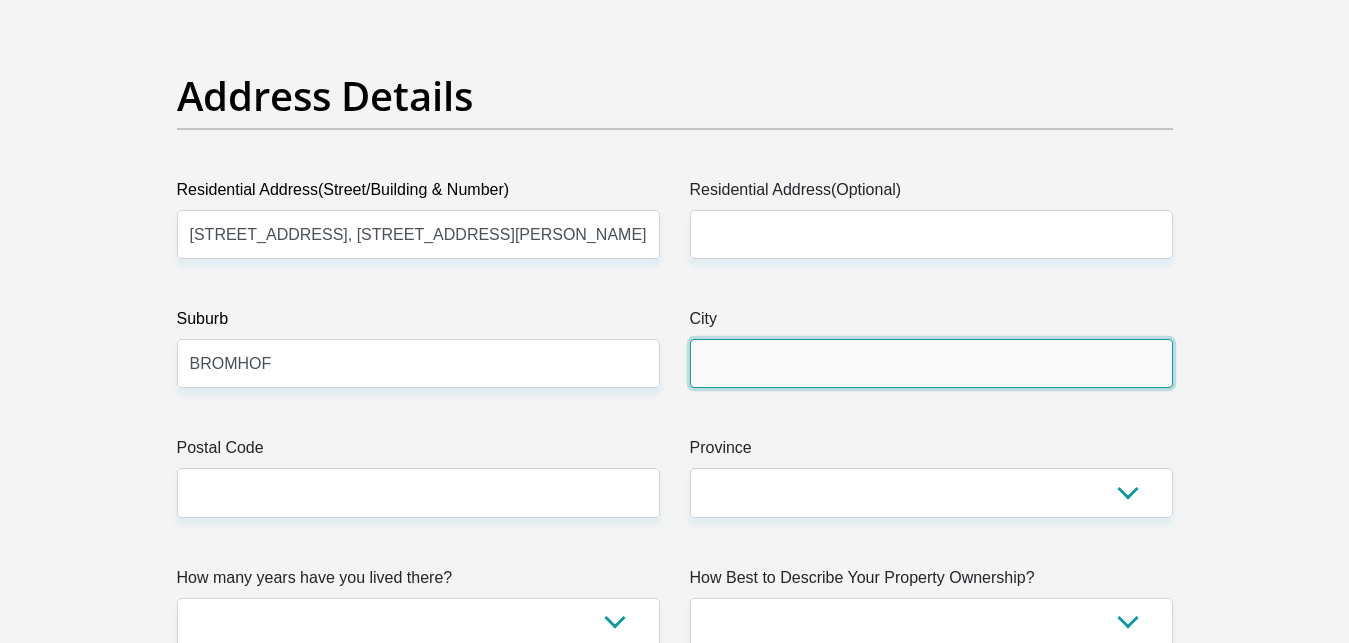 click on "City" at bounding box center (931, 363) 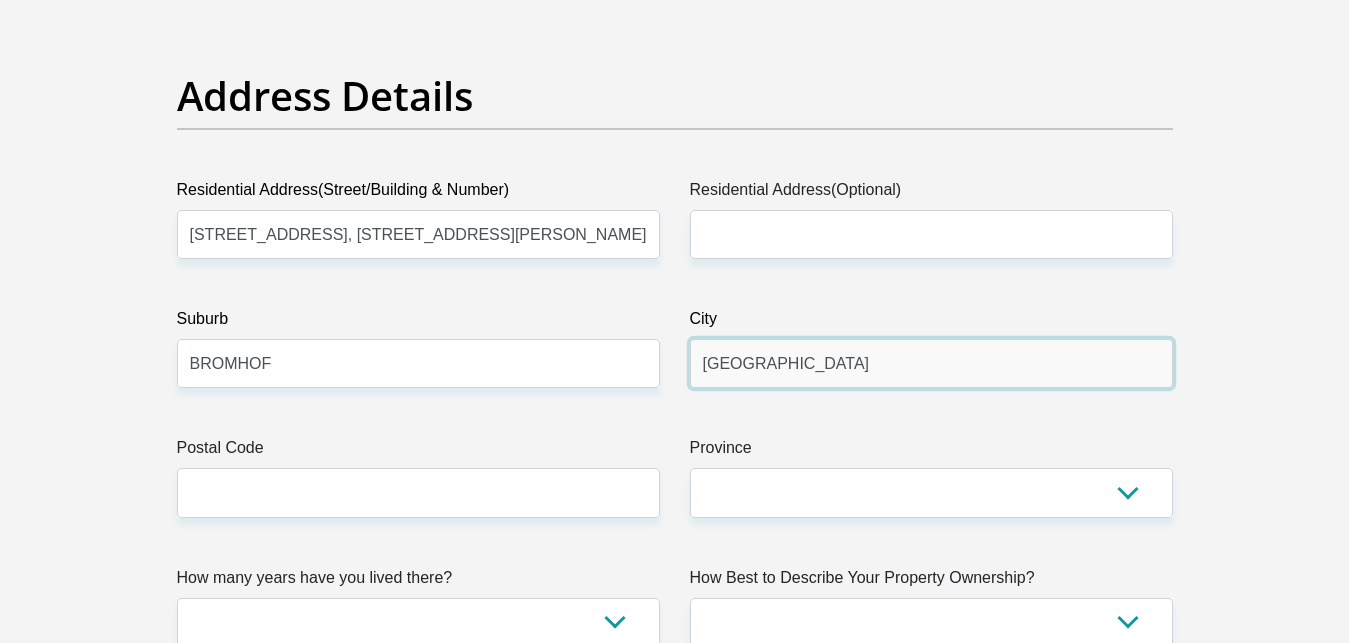 type on "[GEOGRAPHIC_DATA]" 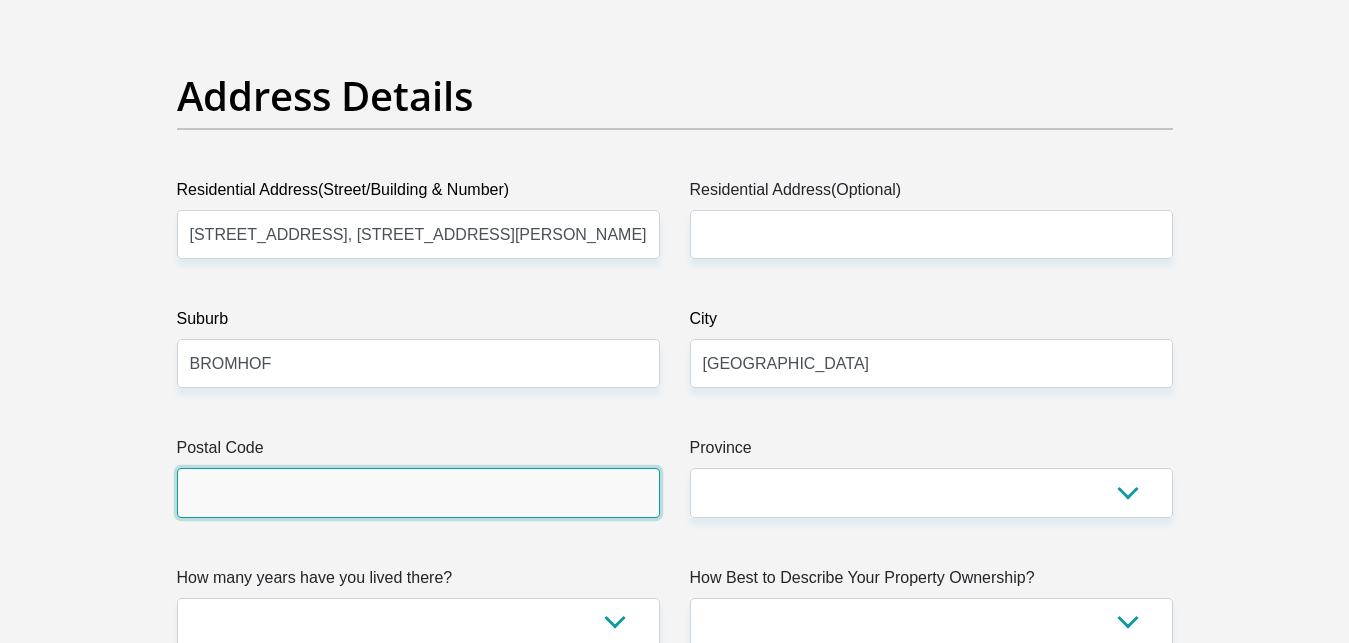 click on "Postal Code" at bounding box center [418, 492] 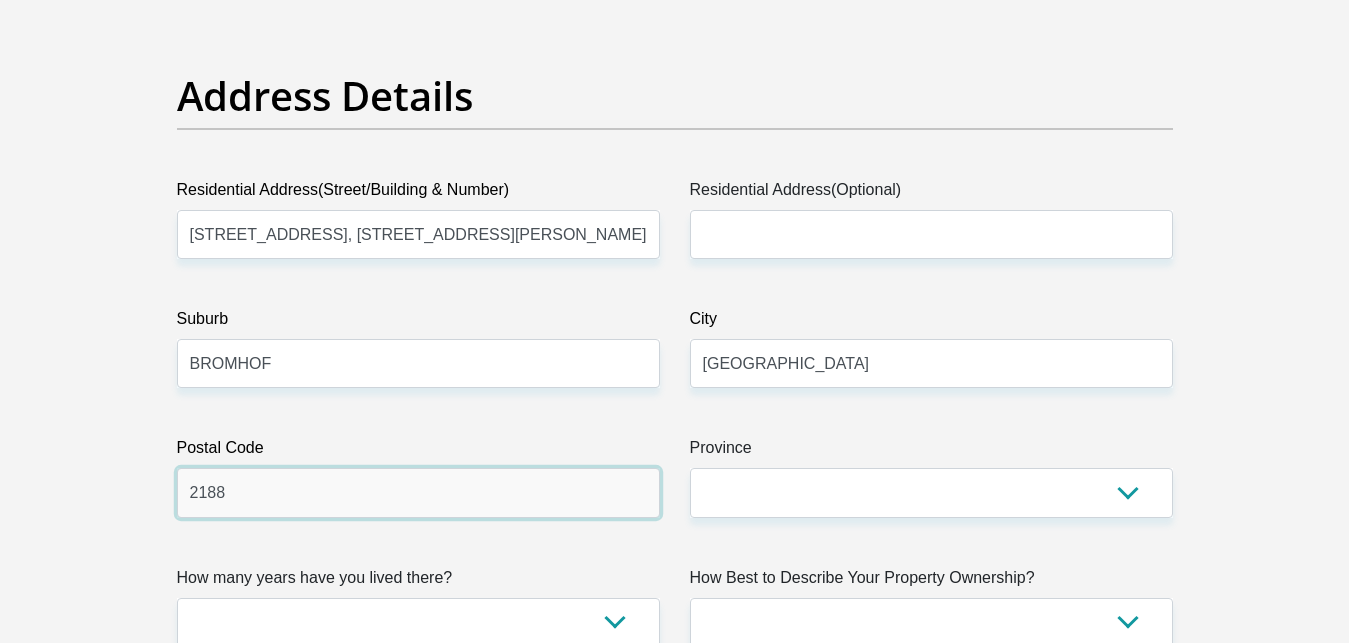 type on "2188" 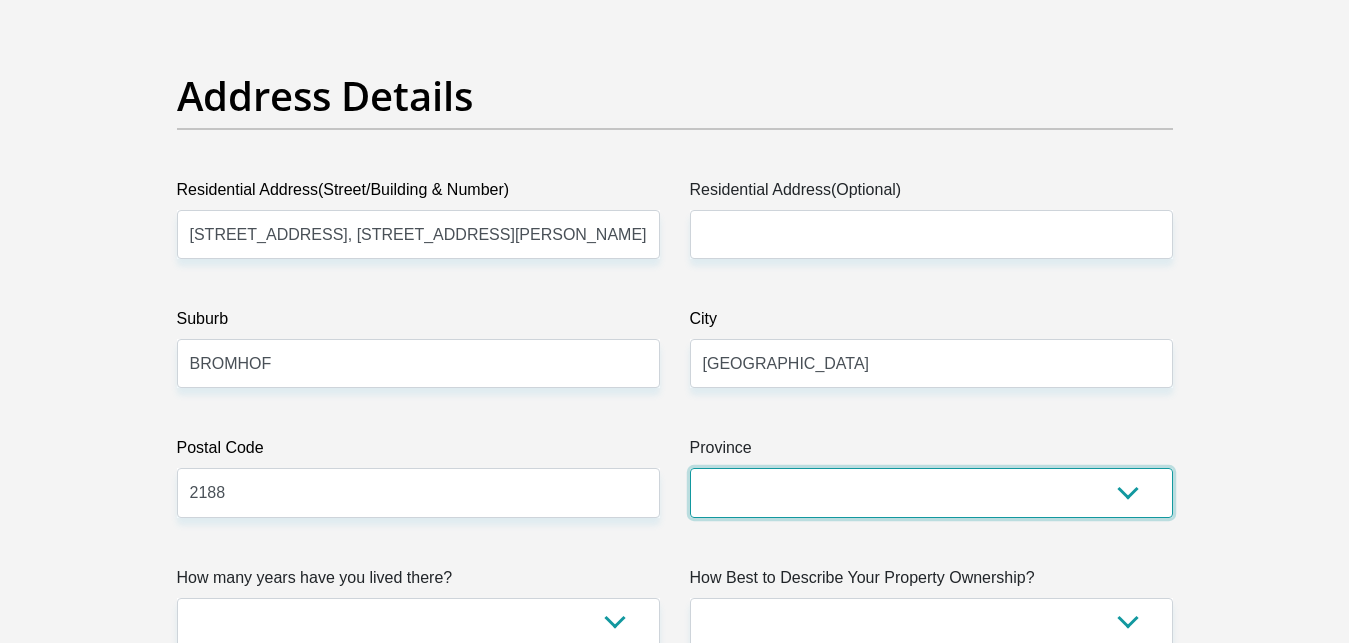click on "Eastern Cape
Free State
[GEOGRAPHIC_DATA]
[GEOGRAPHIC_DATA][DATE]
[GEOGRAPHIC_DATA]
[GEOGRAPHIC_DATA]
[GEOGRAPHIC_DATA]
[GEOGRAPHIC_DATA]" at bounding box center [931, 492] 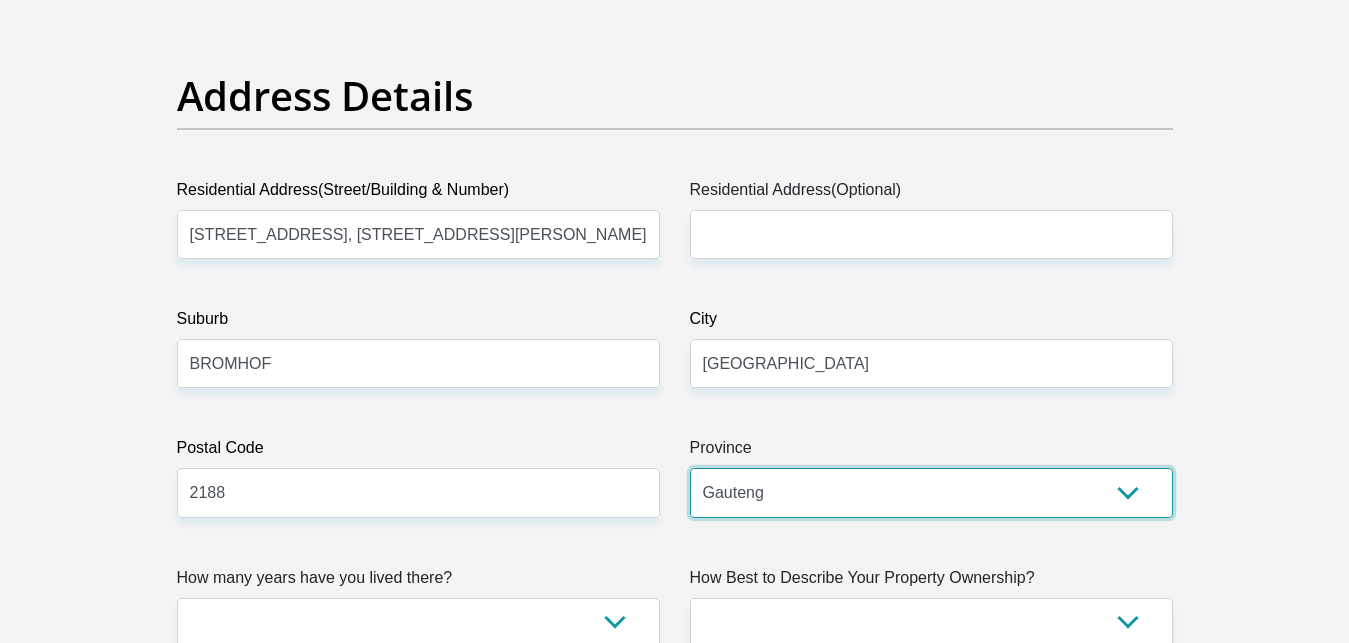 click on "Gauteng" at bounding box center (0, 0) 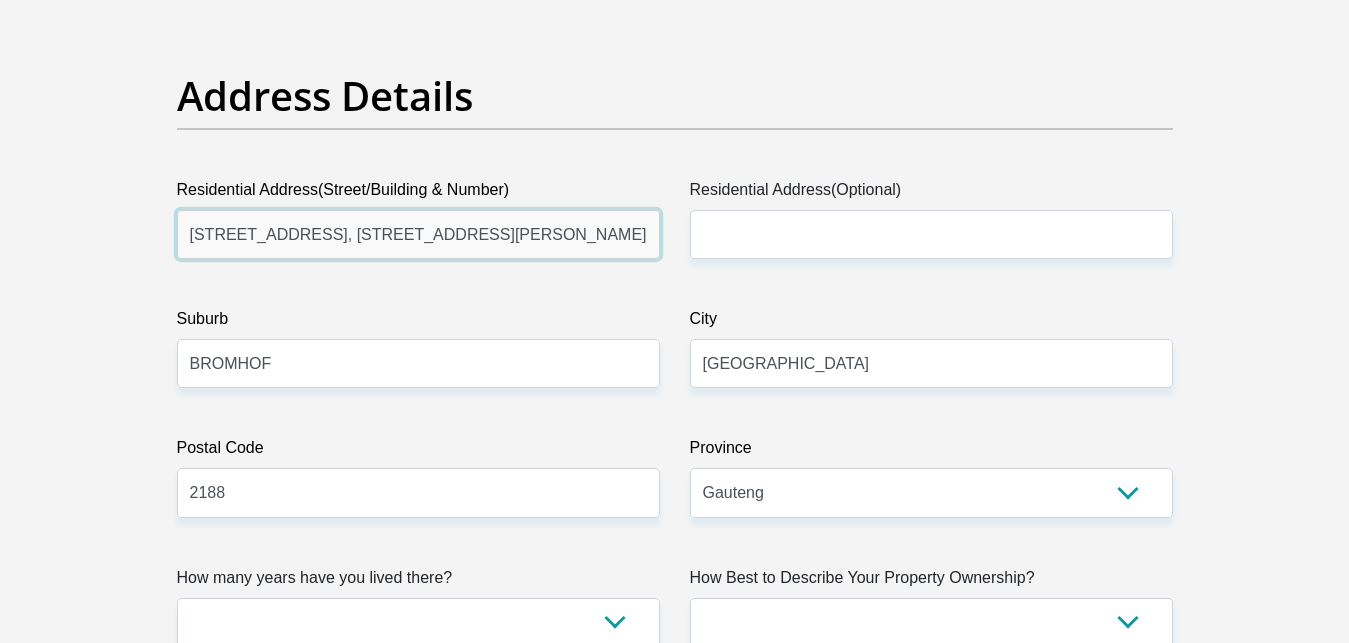 drag, startPoint x: 452, startPoint y: 239, endPoint x: 296, endPoint y: 238, distance: 156.0032 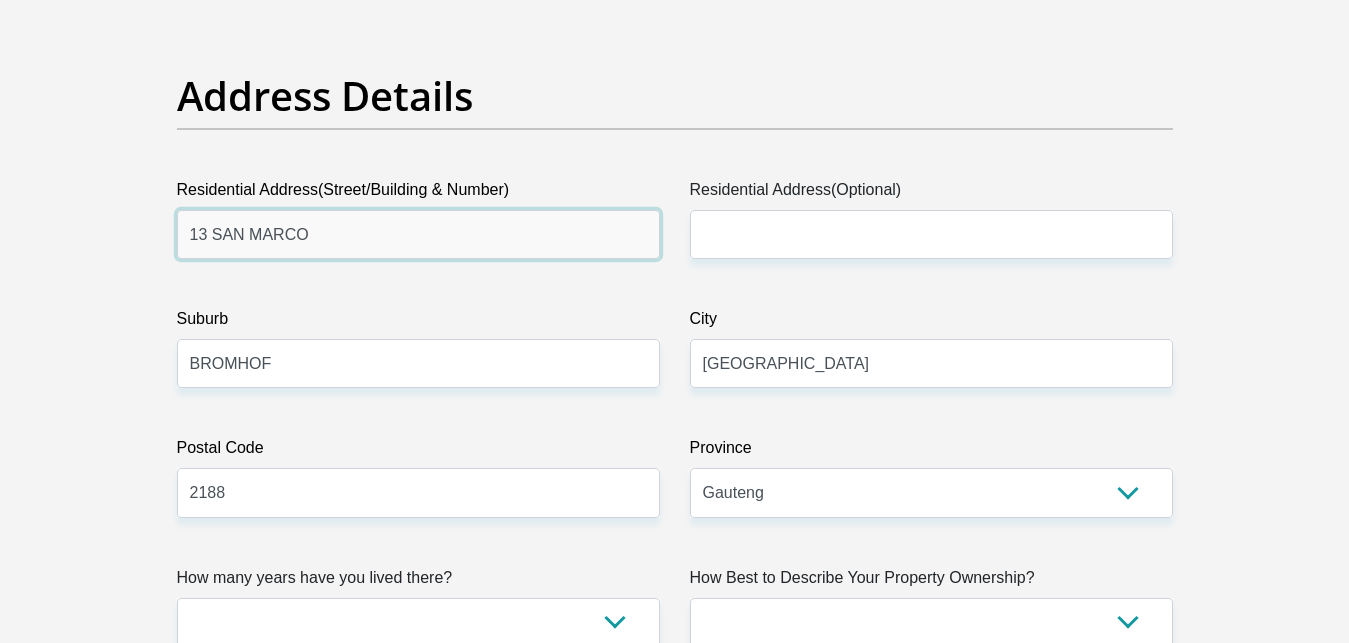 click on "13 SAN MARCO" at bounding box center [418, 234] 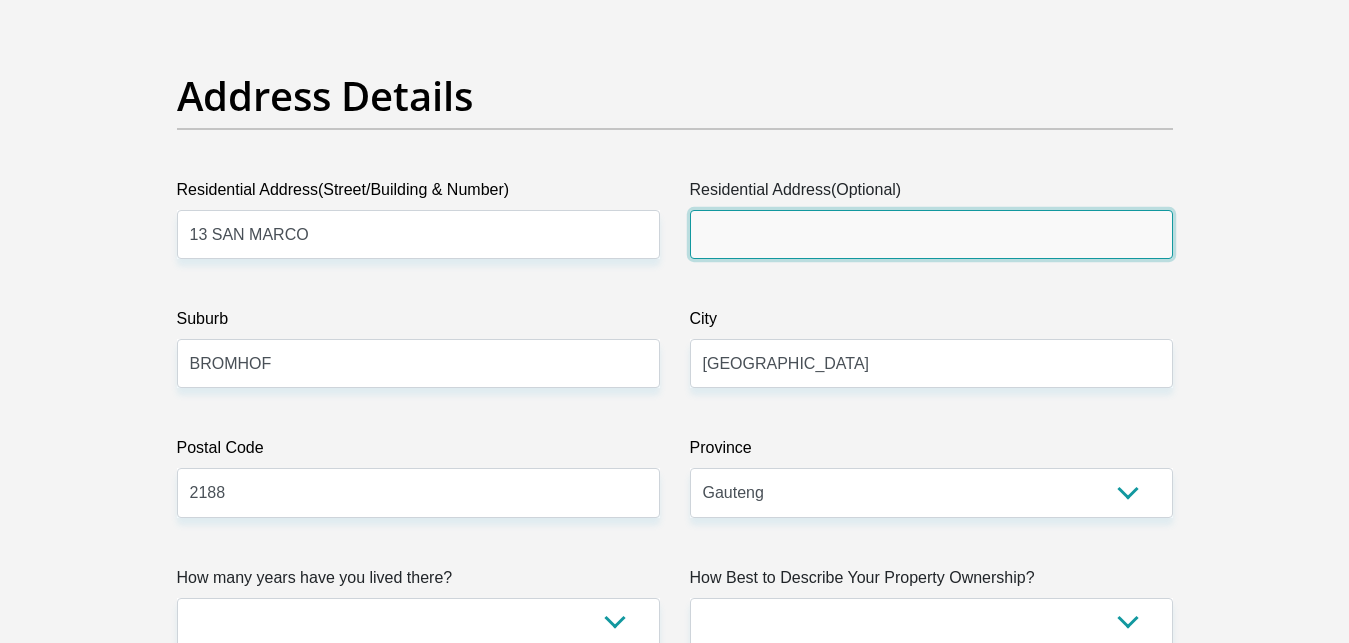 click on "Residential Address(Optional)" at bounding box center [931, 234] 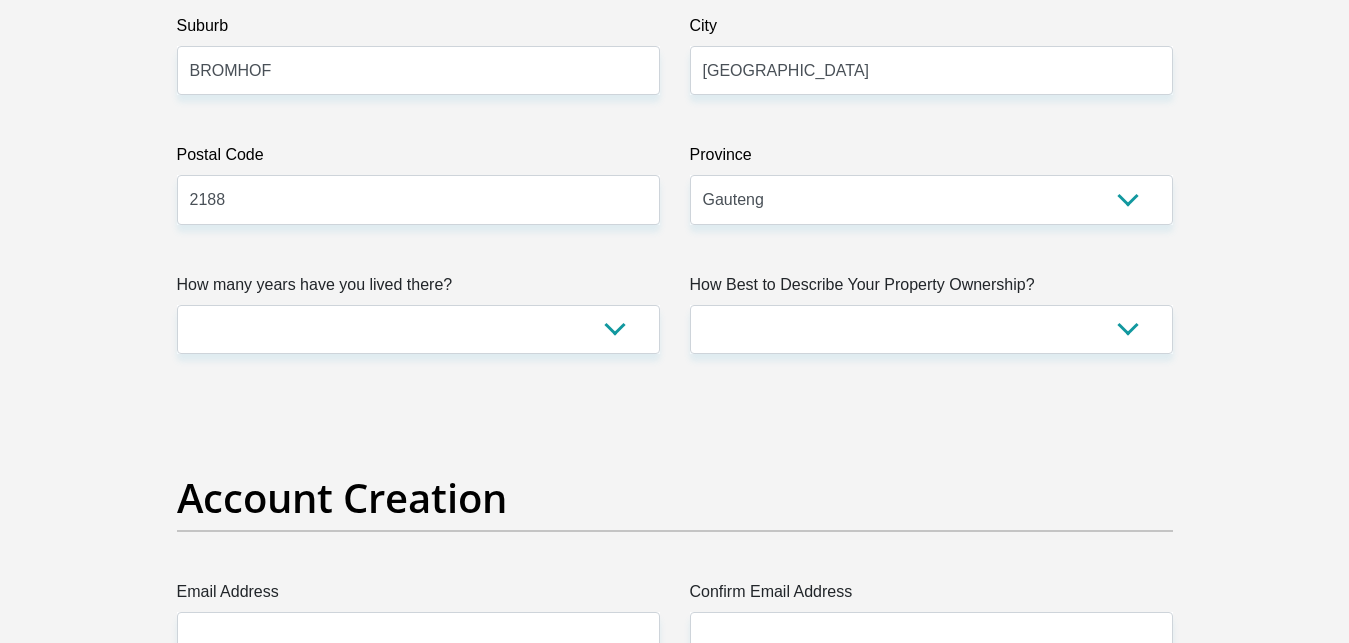 scroll, scrollTop: 1264, scrollLeft: 0, axis: vertical 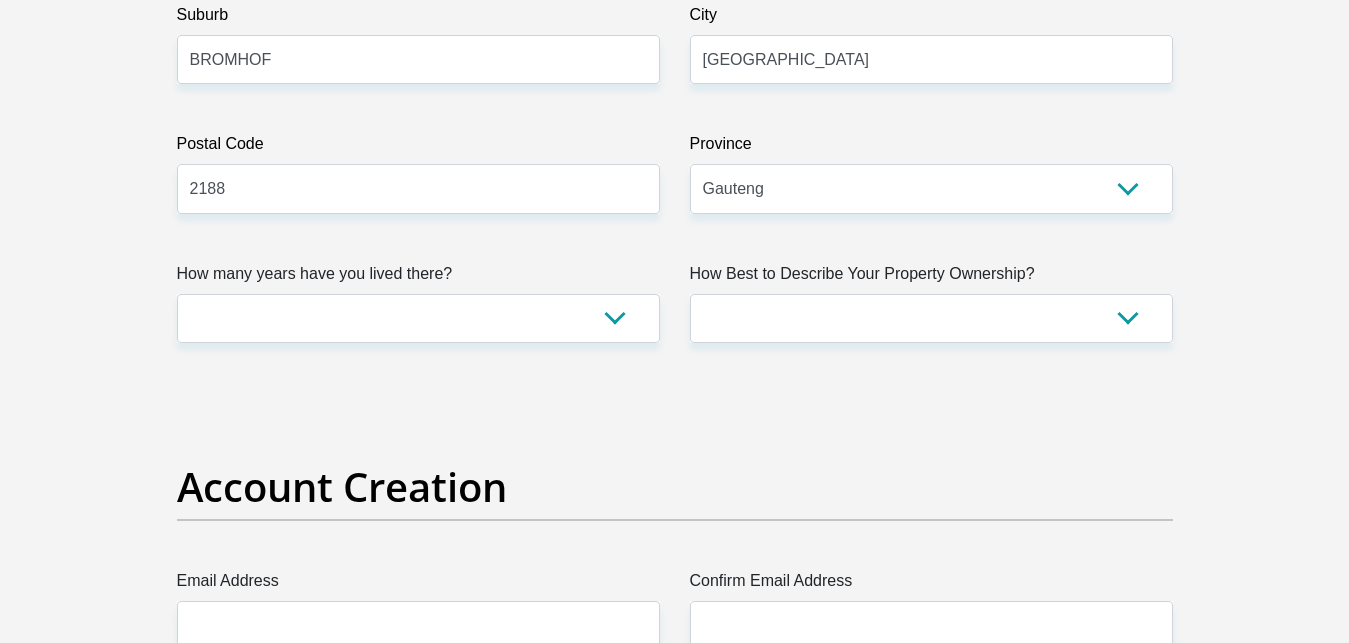 type on "[STREET_ADDRESS][PERSON_NAME]" 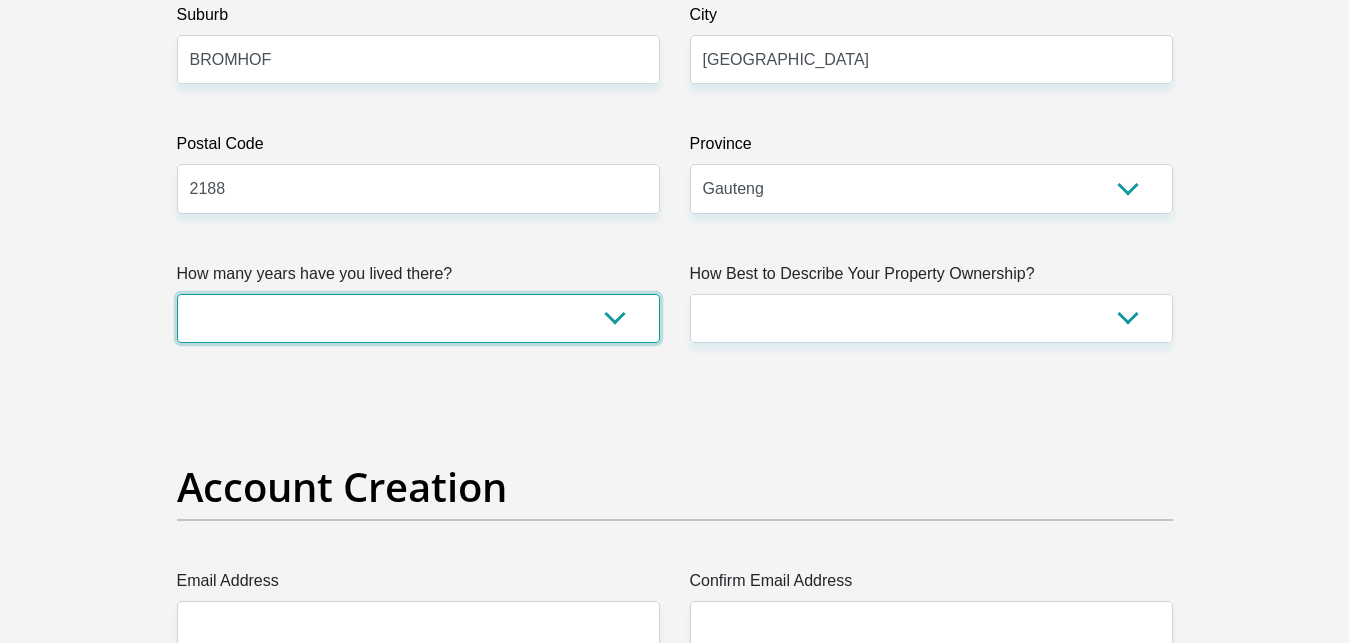 click on "less than 1 year
1-3 years
3-5 years
5+ years" at bounding box center (418, 318) 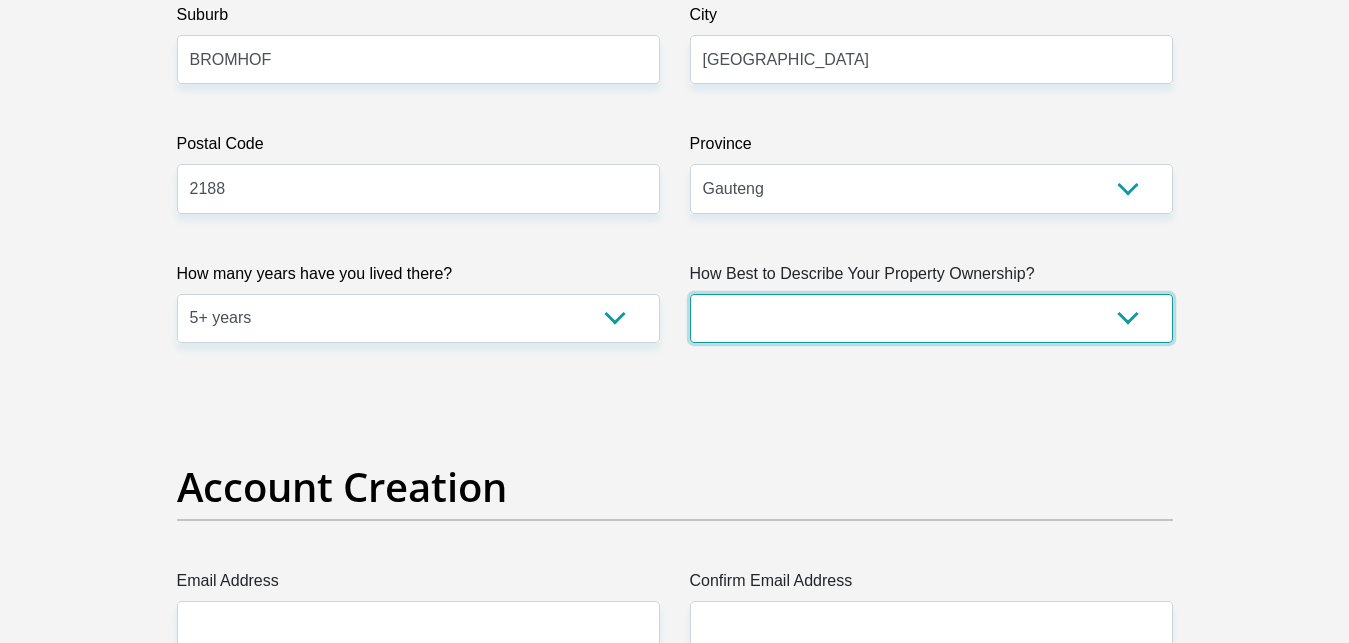 click on "Owned
Rented
Family Owned
Company Dwelling" at bounding box center [931, 318] 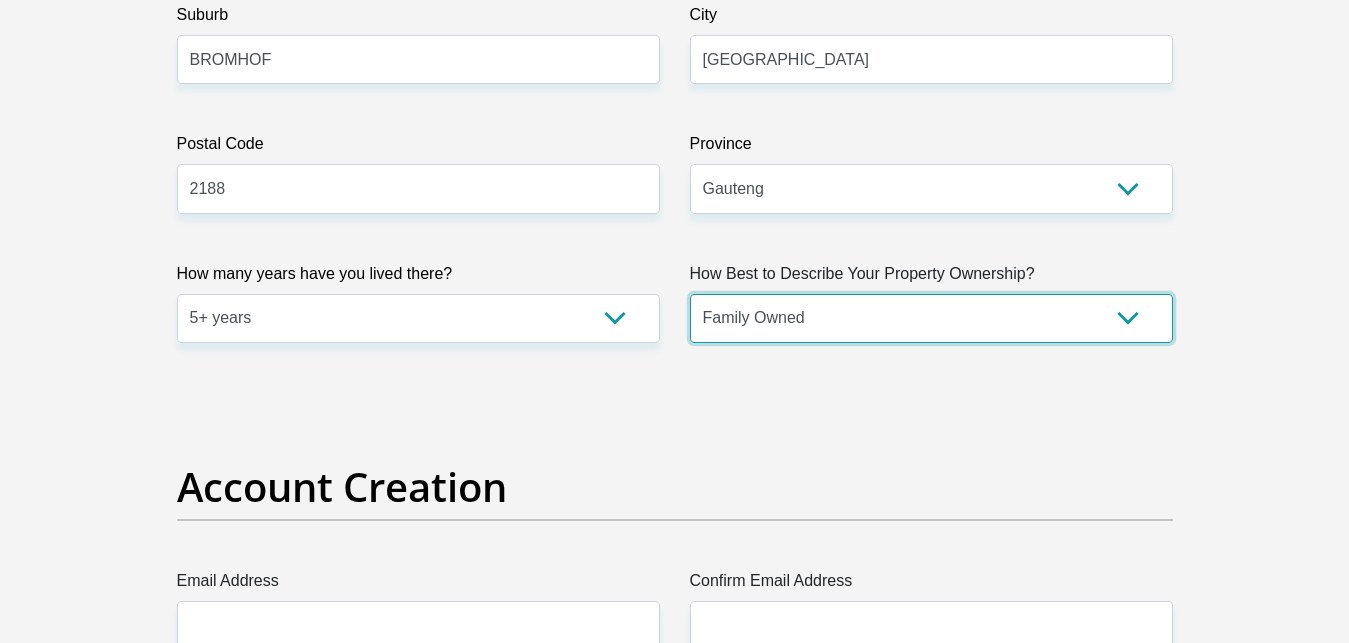 click on "Family Owned" at bounding box center (0, 0) 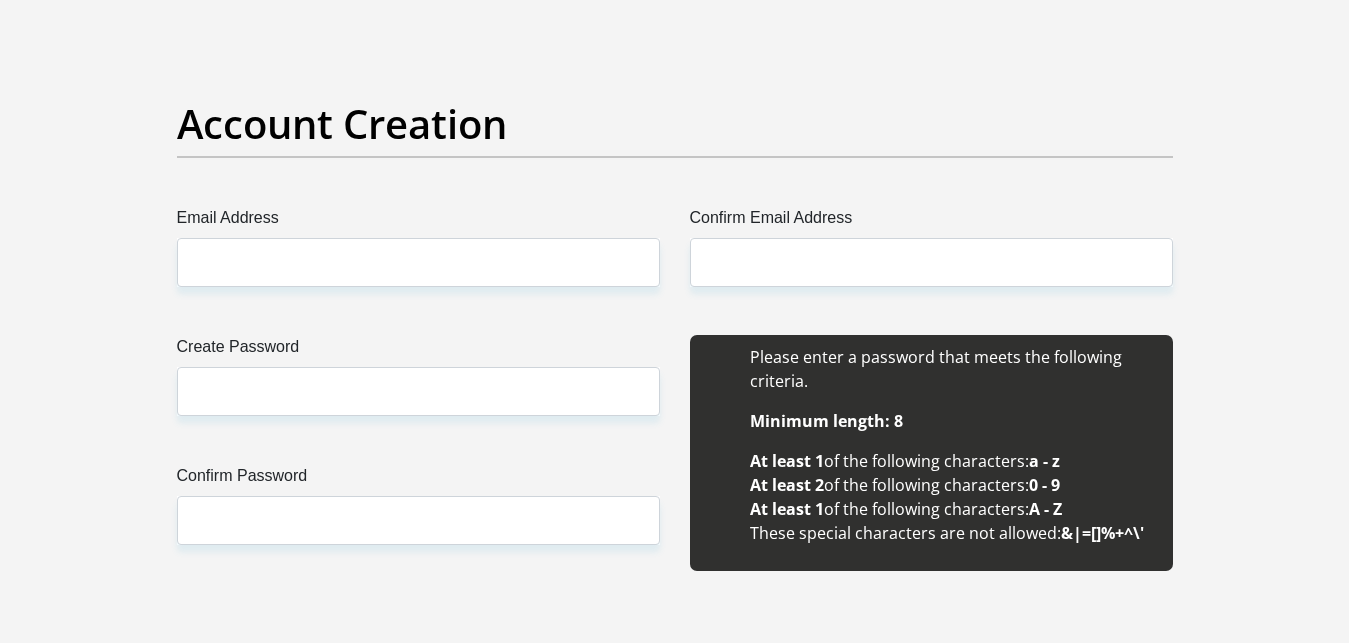 scroll, scrollTop: 1639, scrollLeft: 0, axis: vertical 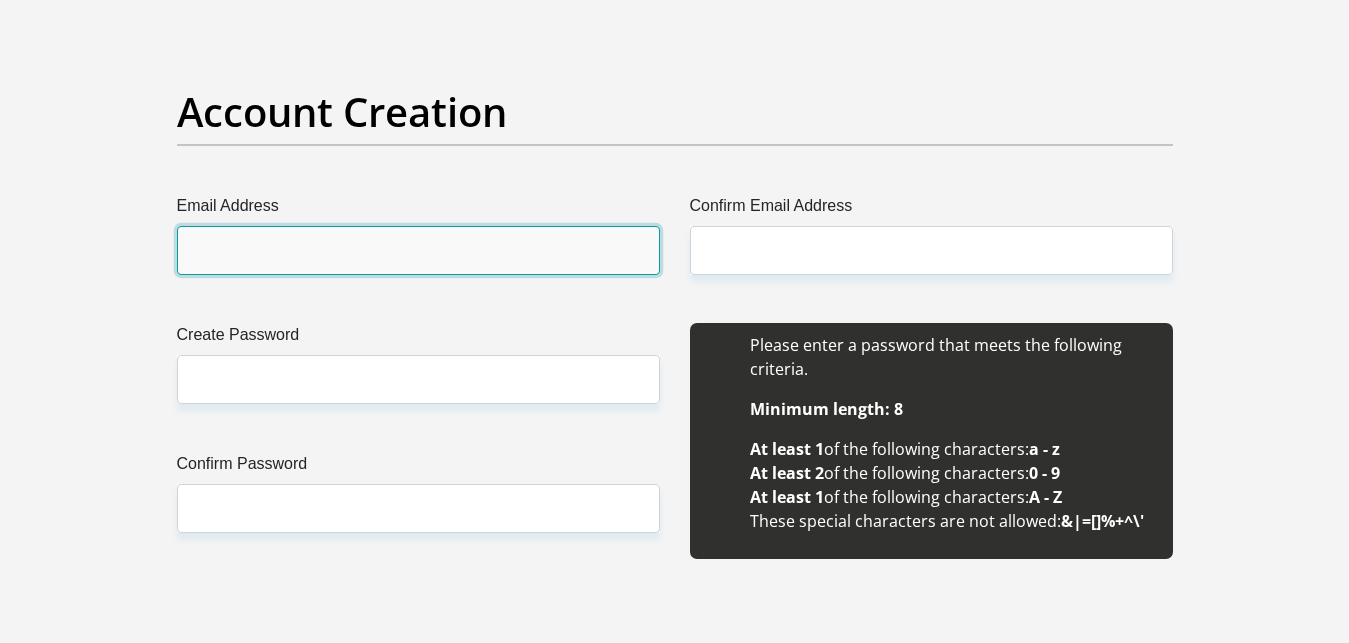 click on "Email Address" at bounding box center (418, 250) 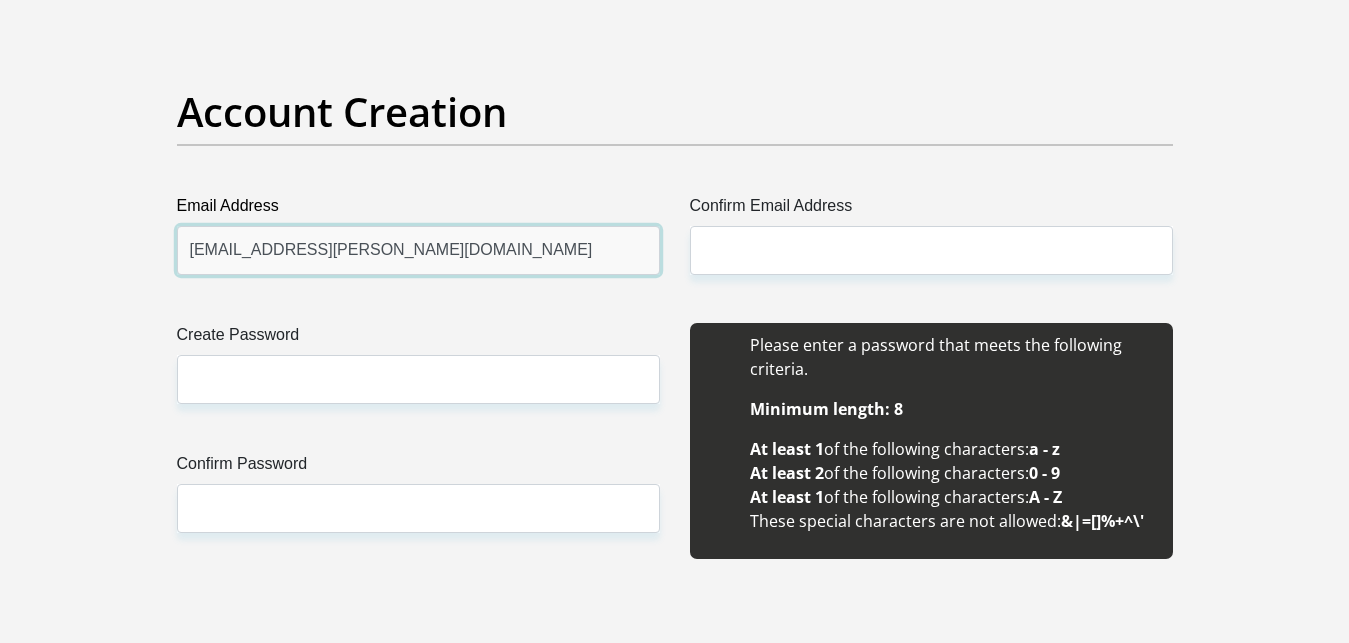 type on "[EMAIL_ADDRESS][PERSON_NAME][DOMAIN_NAME]" 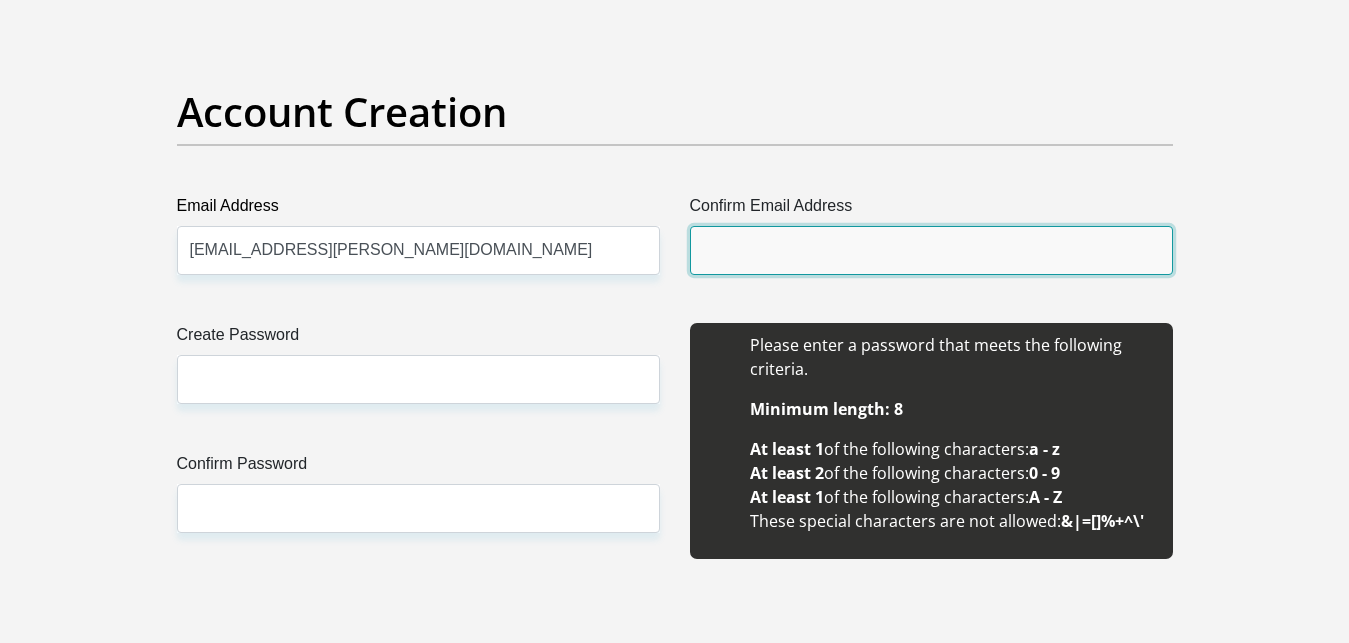 click on "Confirm Email Address" at bounding box center [931, 250] 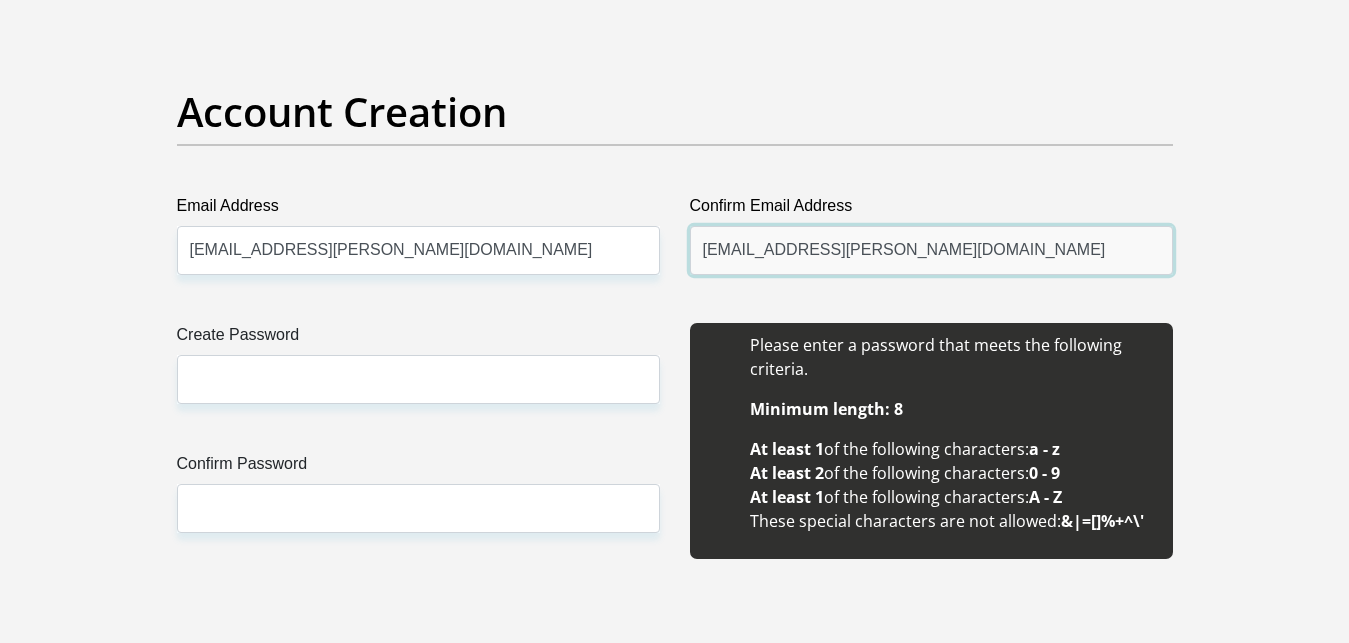 type on "[EMAIL_ADDRESS][PERSON_NAME][DOMAIN_NAME]" 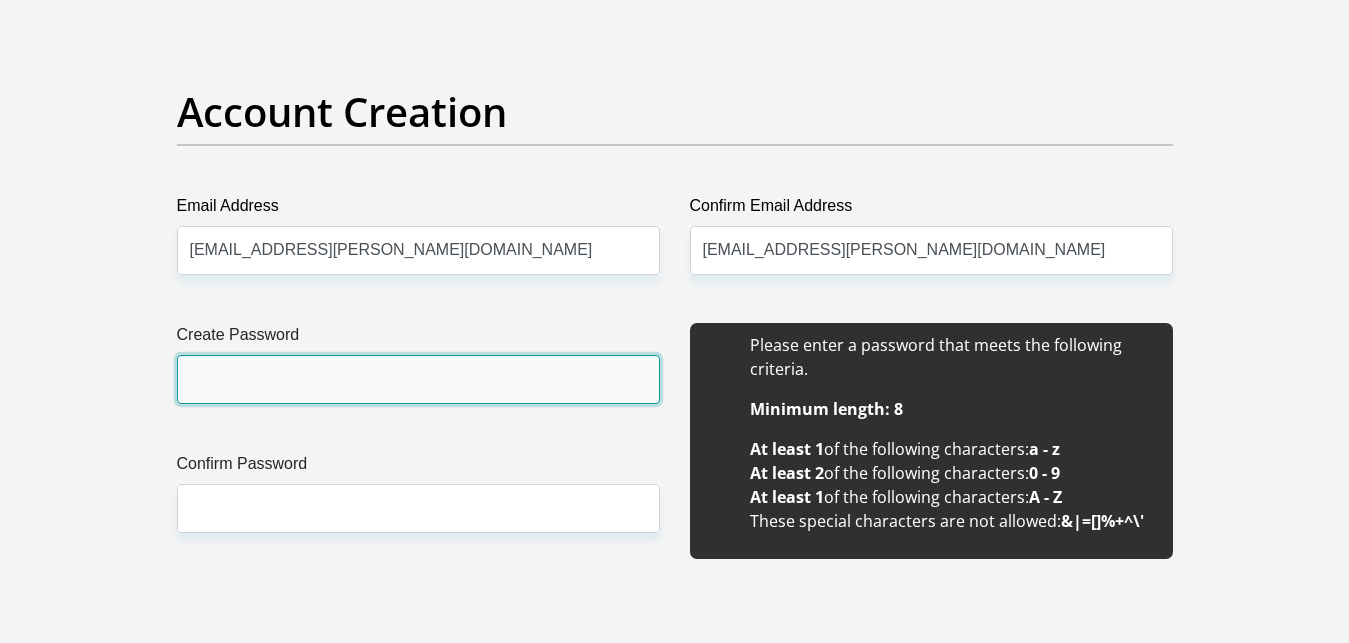 click on "Create Password" at bounding box center (418, 379) 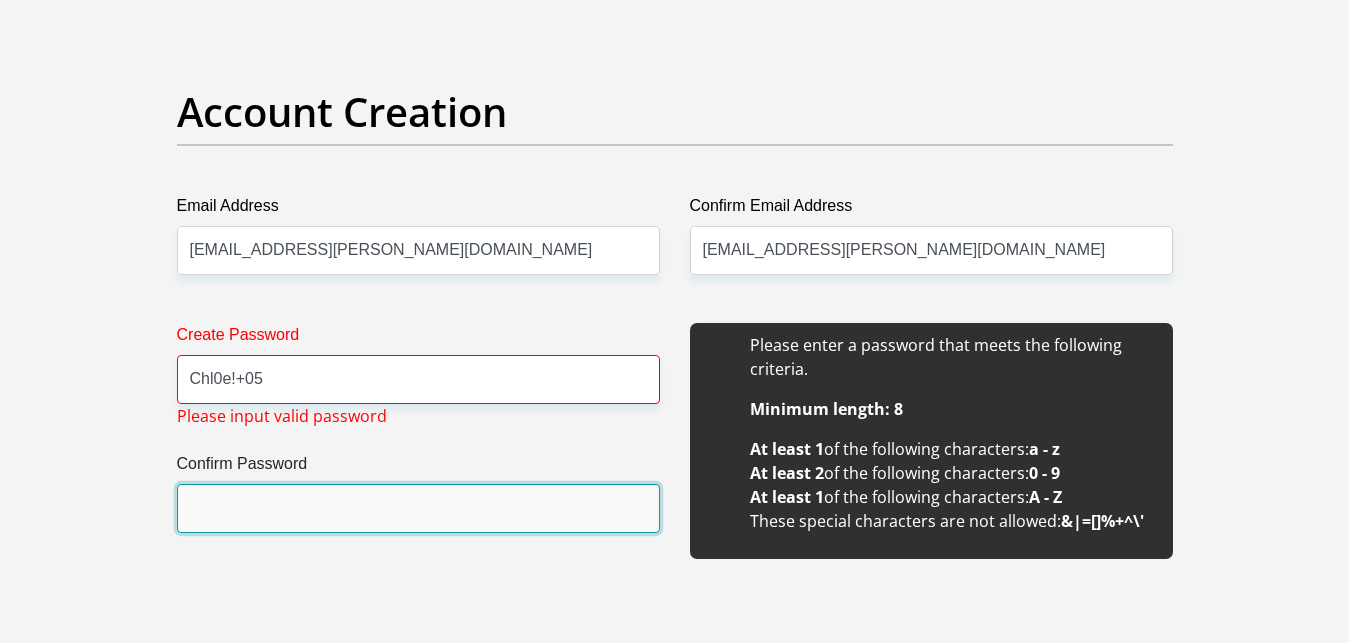 click on "Confirm Password" at bounding box center [418, 508] 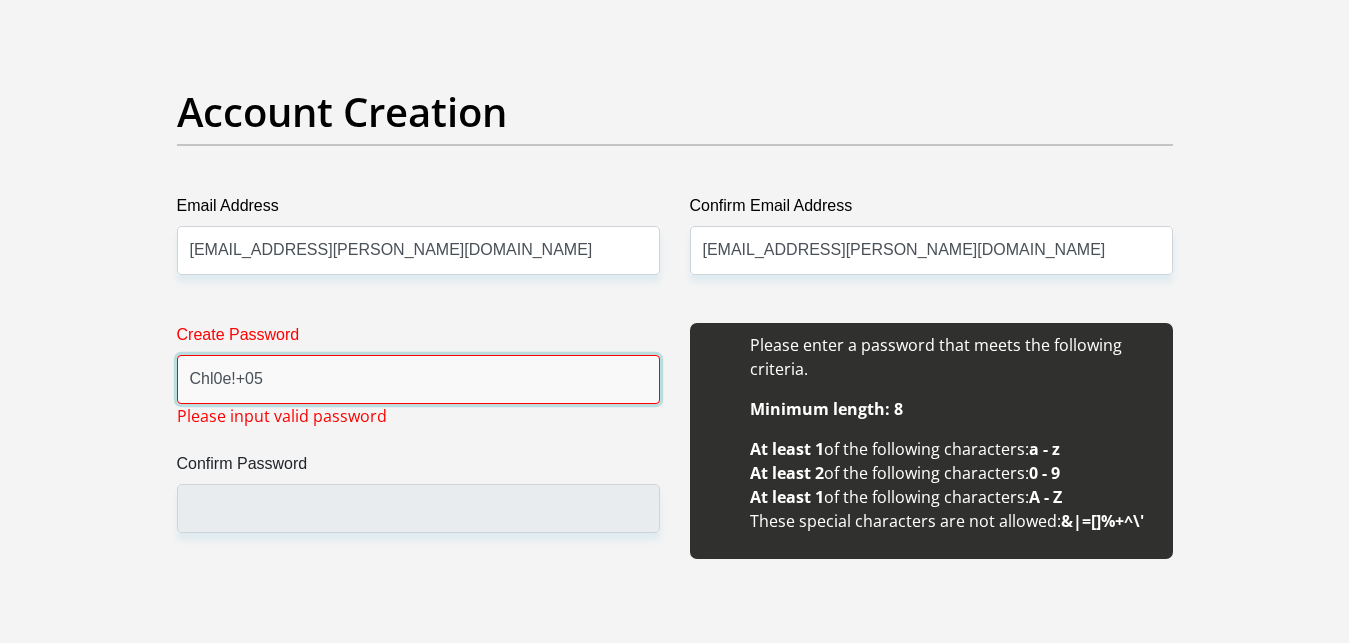 click on "Chl0e!+05" at bounding box center [418, 379] 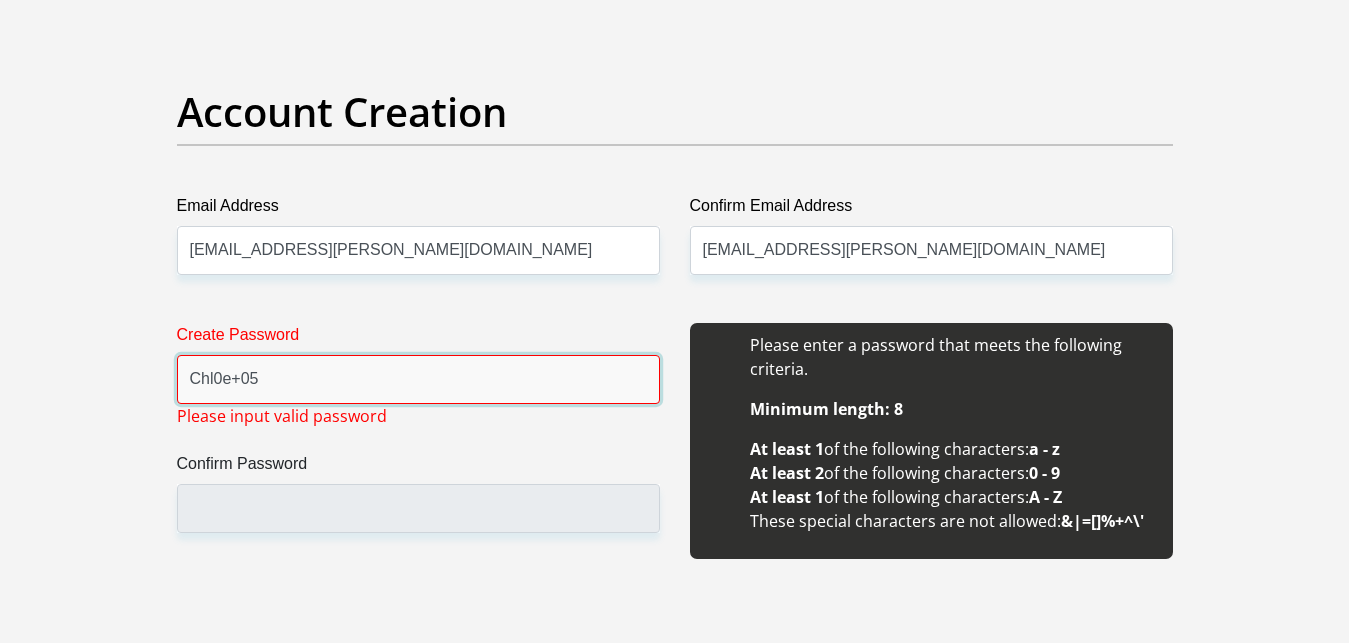 click on "Chl0e+05" at bounding box center (418, 379) 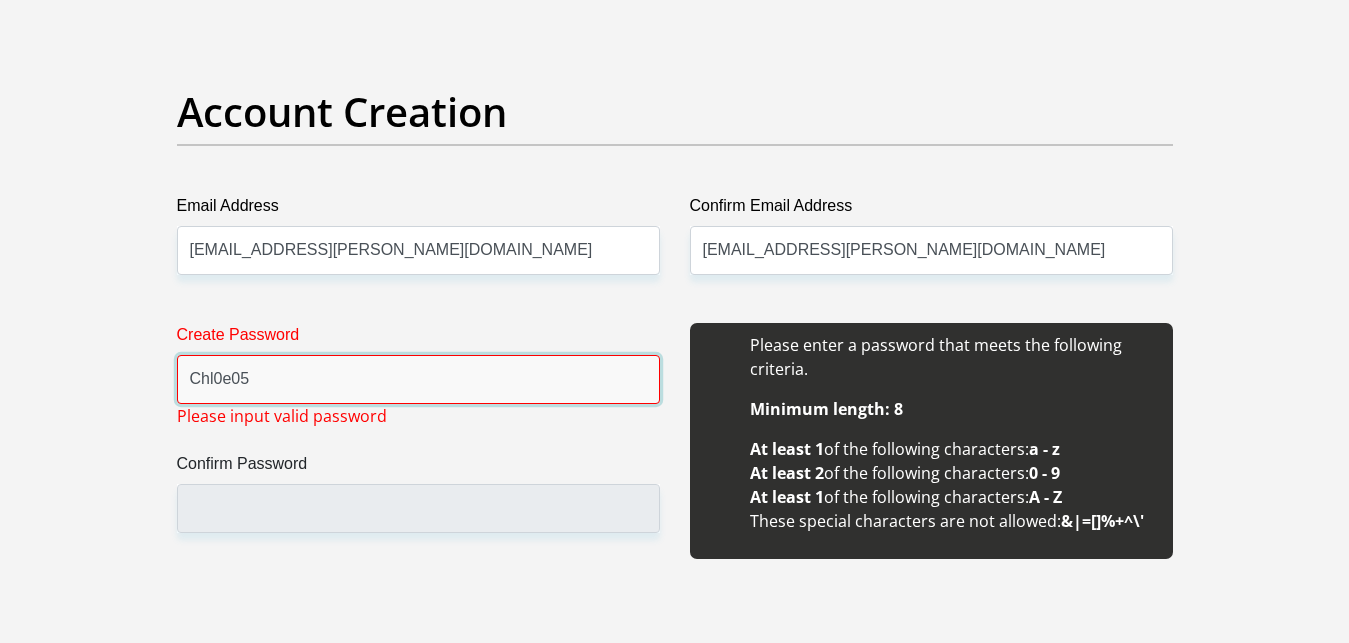 click on "Chl0e05" at bounding box center [418, 379] 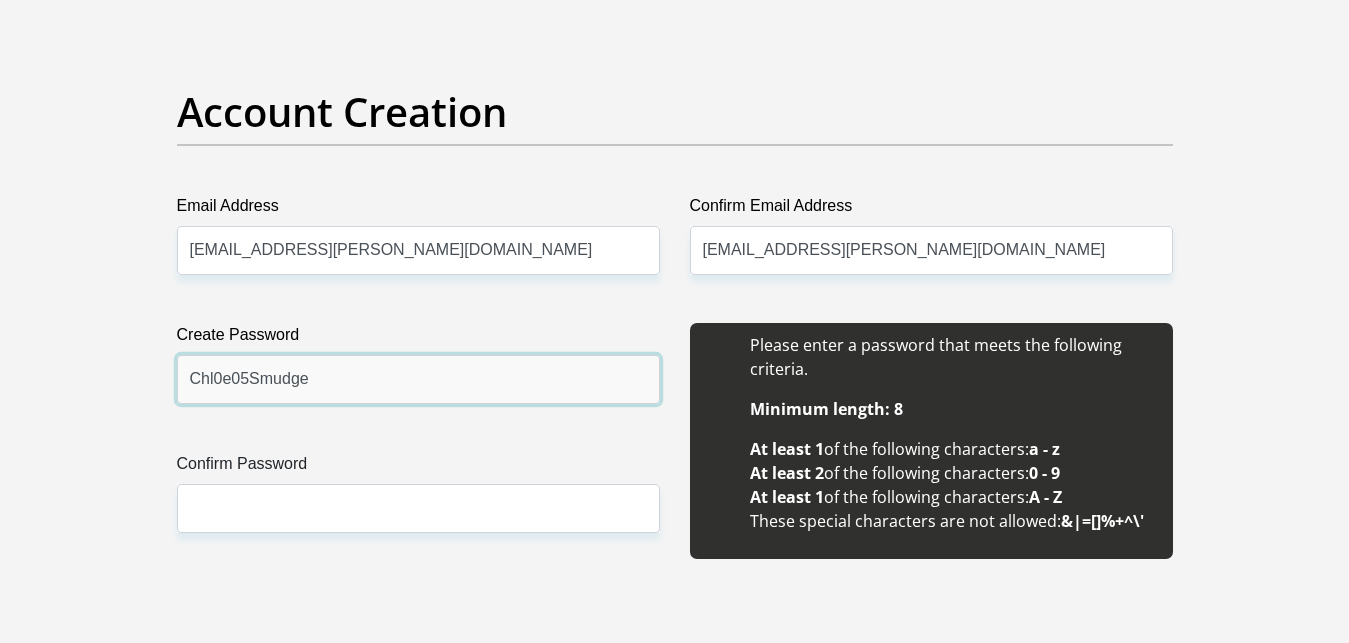 type on "Chl0e05Smudge" 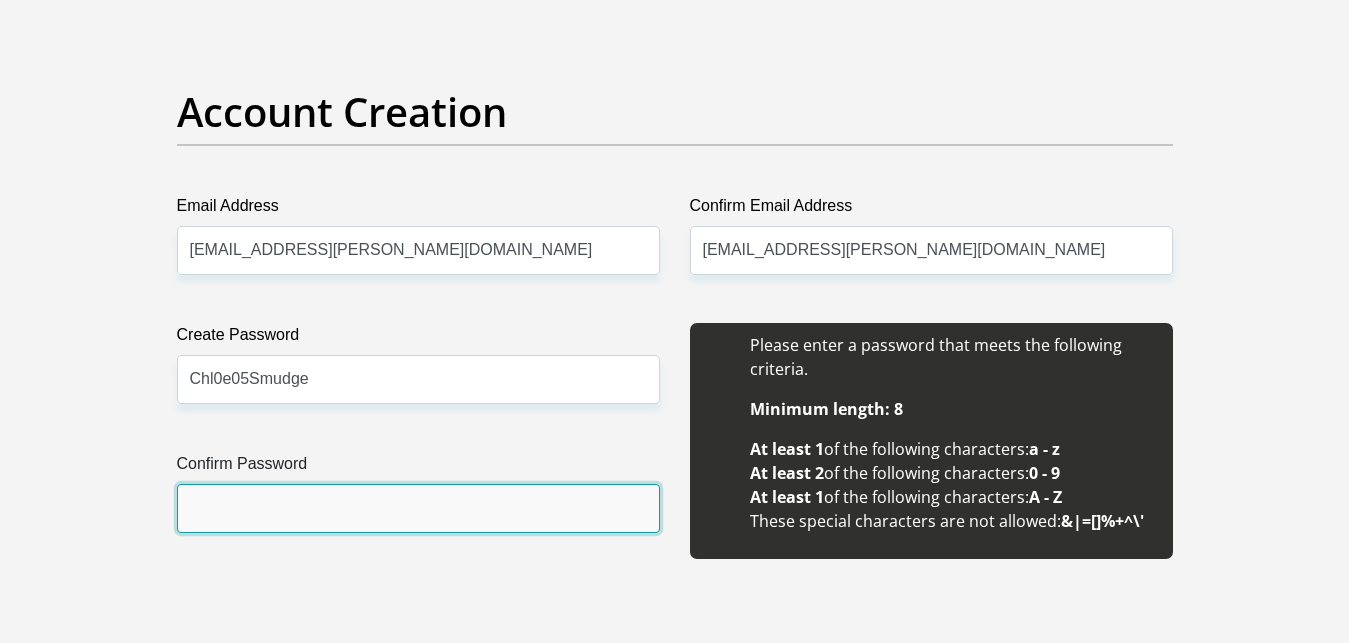 click on "Confirm Password" at bounding box center [418, 508] 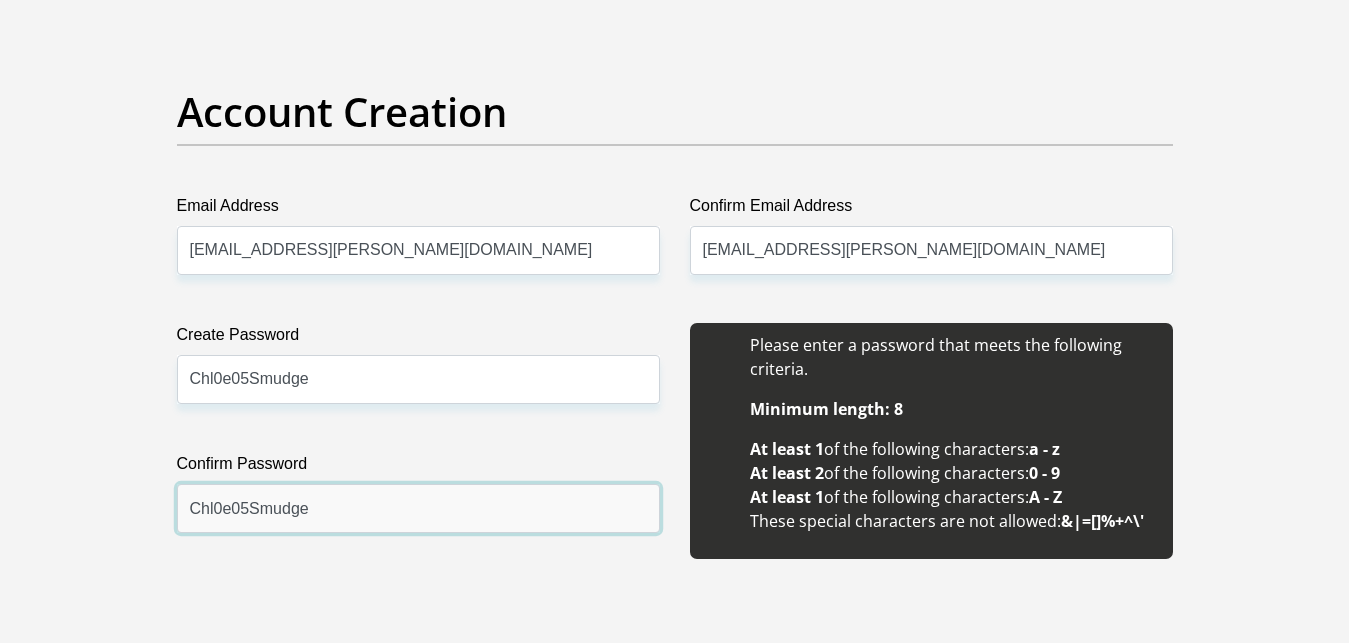 type on "Chl0e05Smudge" 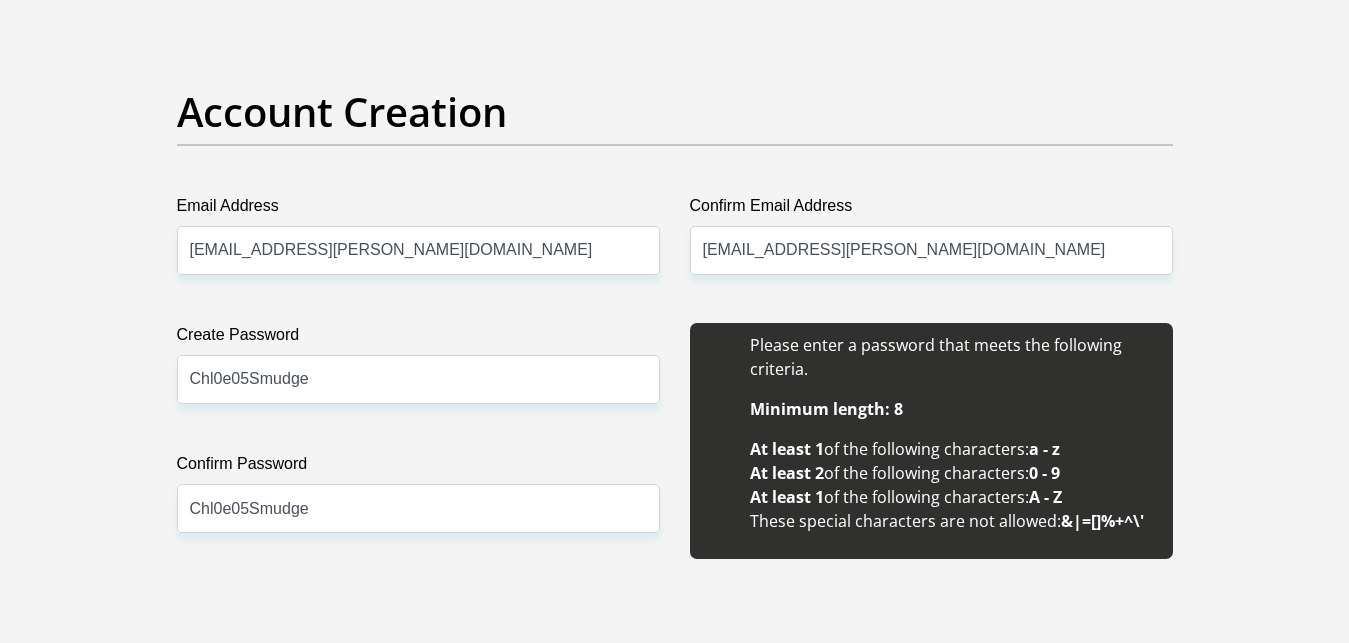 click on "Title
Mr
Ms
Mrs
Dr
[PERSON_NAME]
First Name
[PERSON_NAME]
Surname
[PERSON_NAME]
ID Number
7407230037087
Please input valid ID number
Race
Black
Coloured
Indian
White
Other
Contact Number
0727317715
Please input valid contact number
Nationality
[GEOGRAPHIC_DATA]
[GEOGRAPHIC_DATA]
[GEOGRAPHIC_DATA]  [GEOGRAPHIC_DATA]  [GEOGRAPHIC_DATA]" at bounding box center [675, 1928] 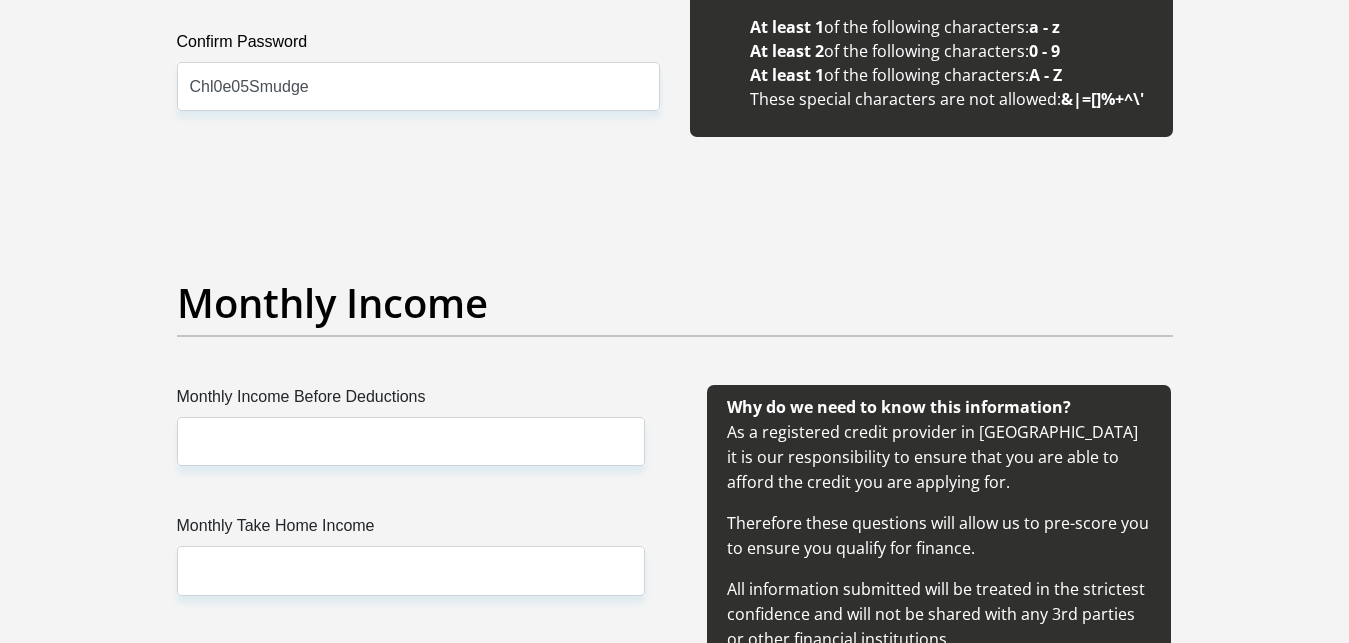 scroll, scrollTop: 2084, scrollLeft: 0, axis: vertical 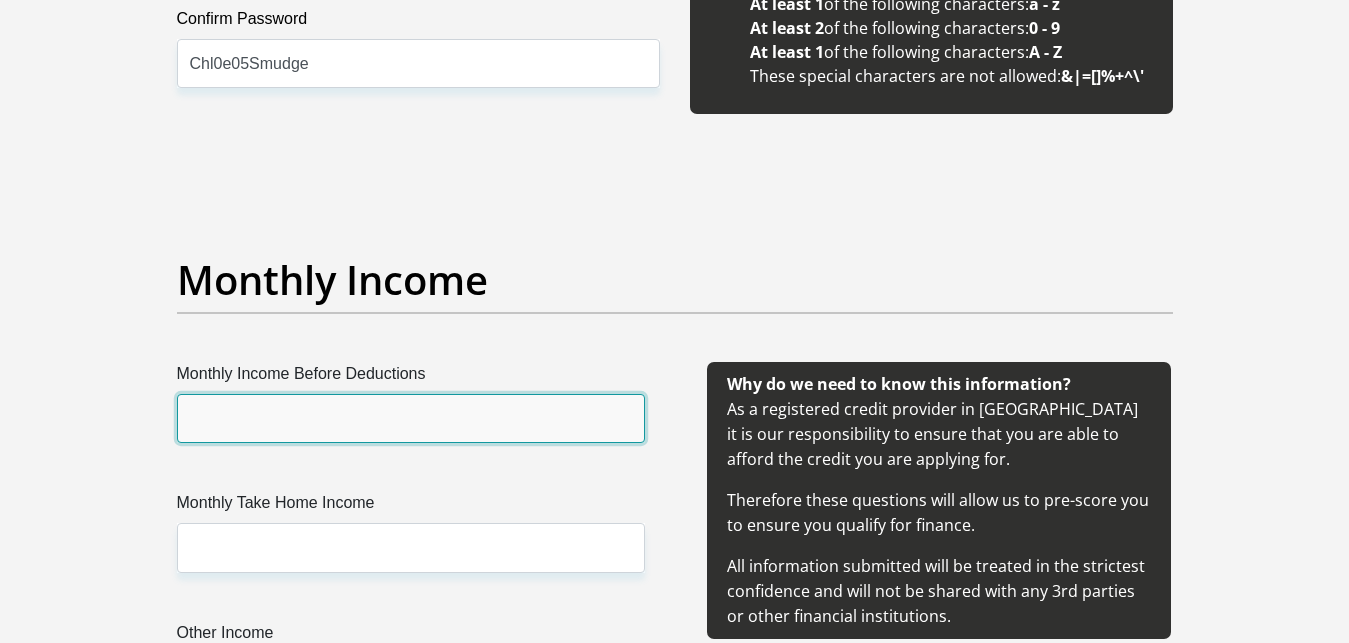 click on "Monthly Income Before Deductions" at bounding box center [411, 418] 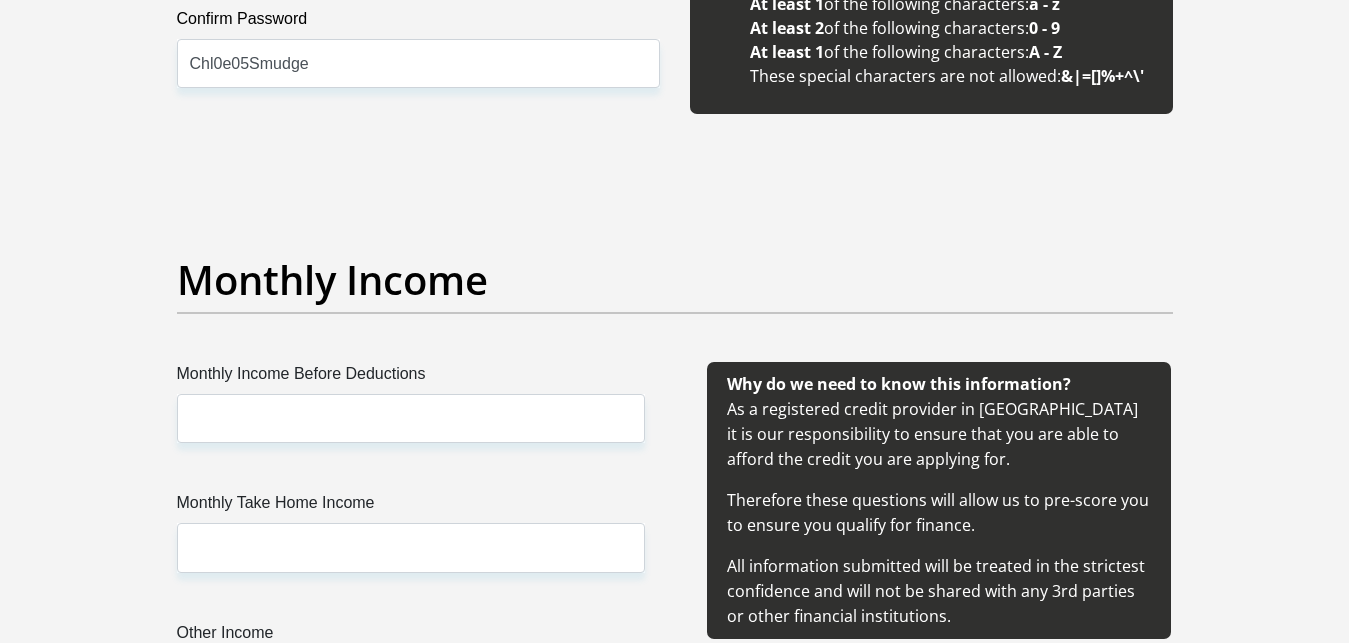 click on "Monthly Income Before Deductions
Monthly Take Home Income
Other Income" at bounding box center (411, 556) 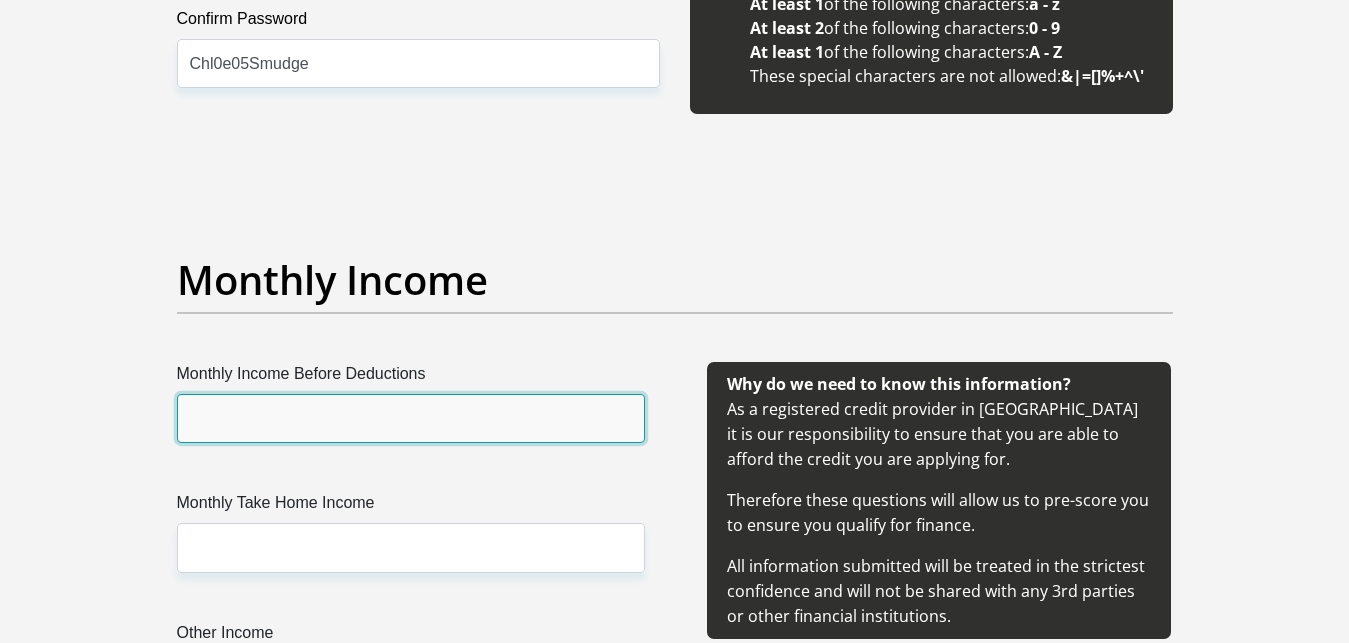 click on "Monthly Income Before Deductions" at bounding box center (411, 418) 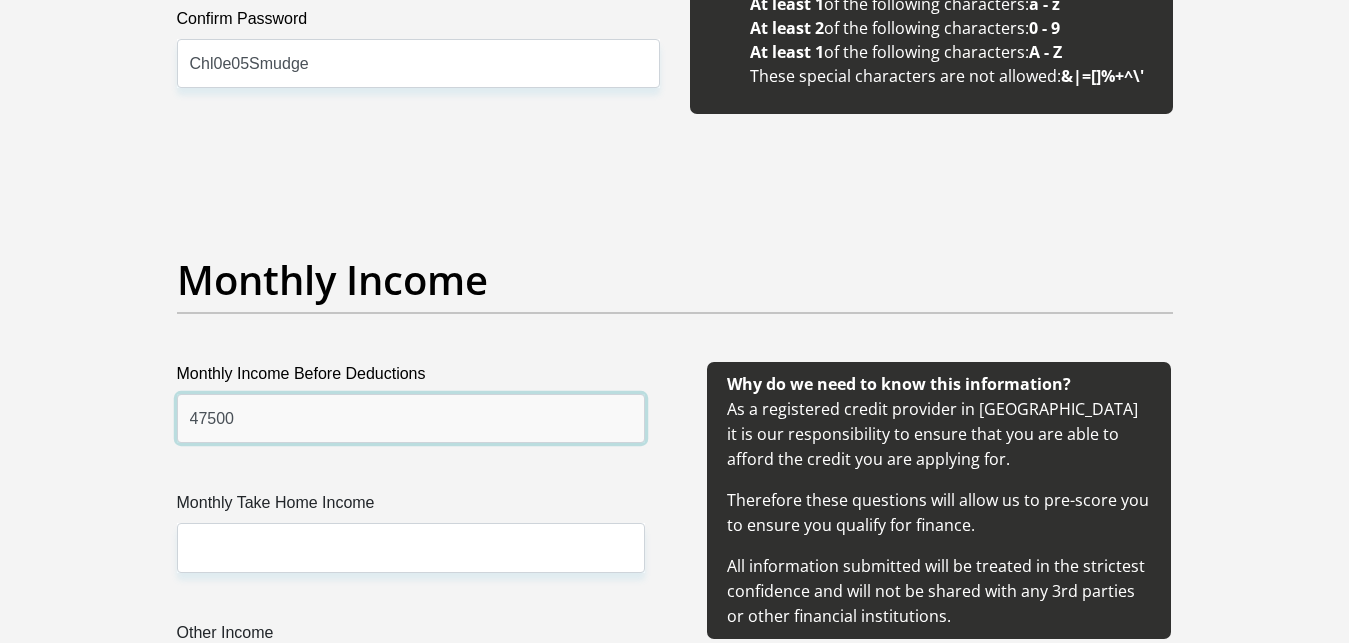 type on "47500" 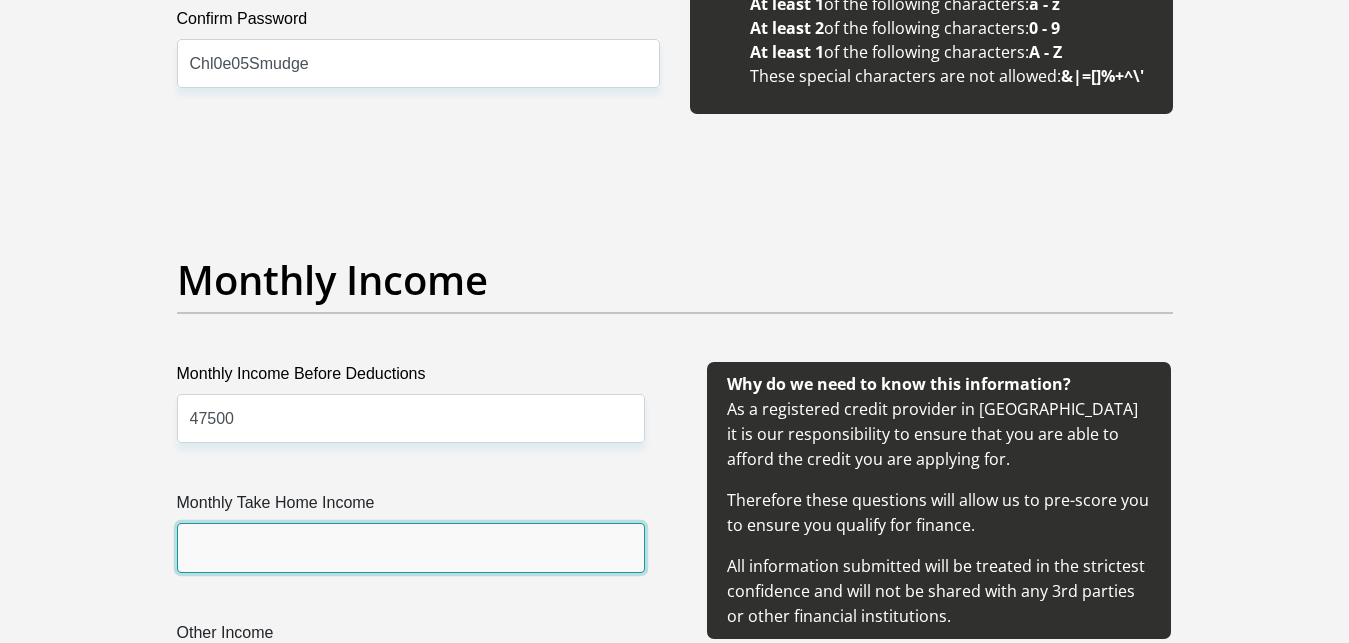click on "Monthly Take Home Income" at bounding box center [411, 547] 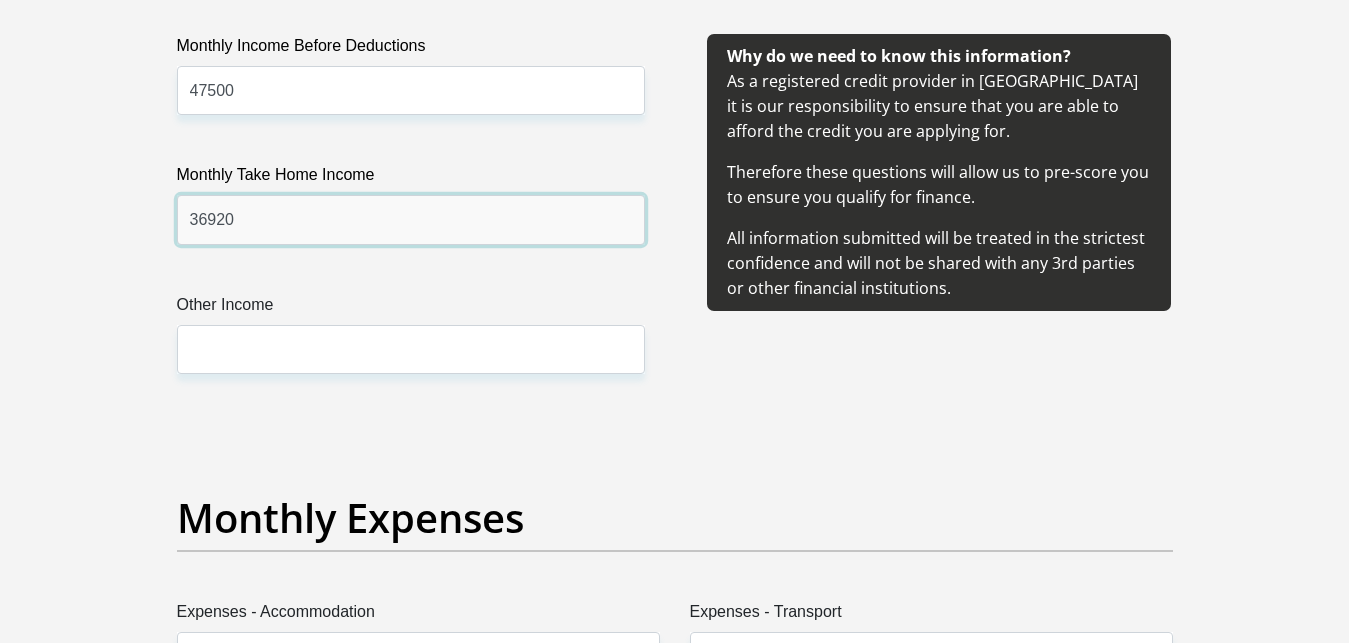 type on "36920" 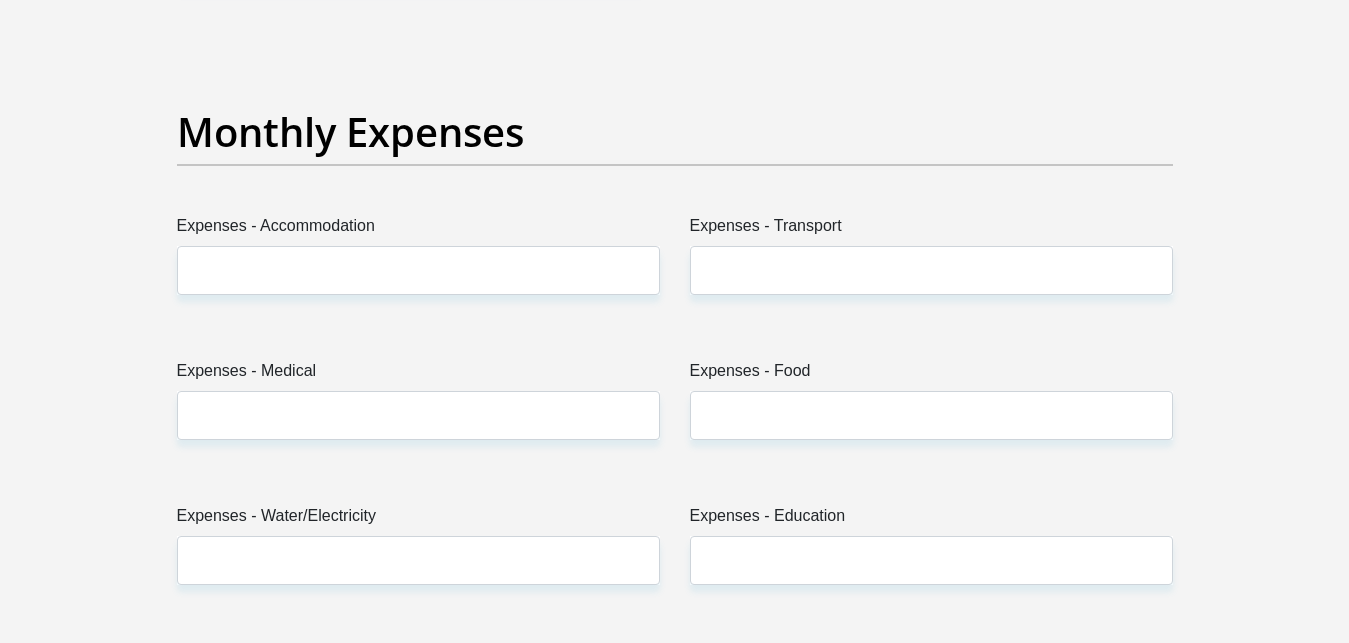 scroll, scrollTop: 2892, scrollLeft: 0, axis: vertical 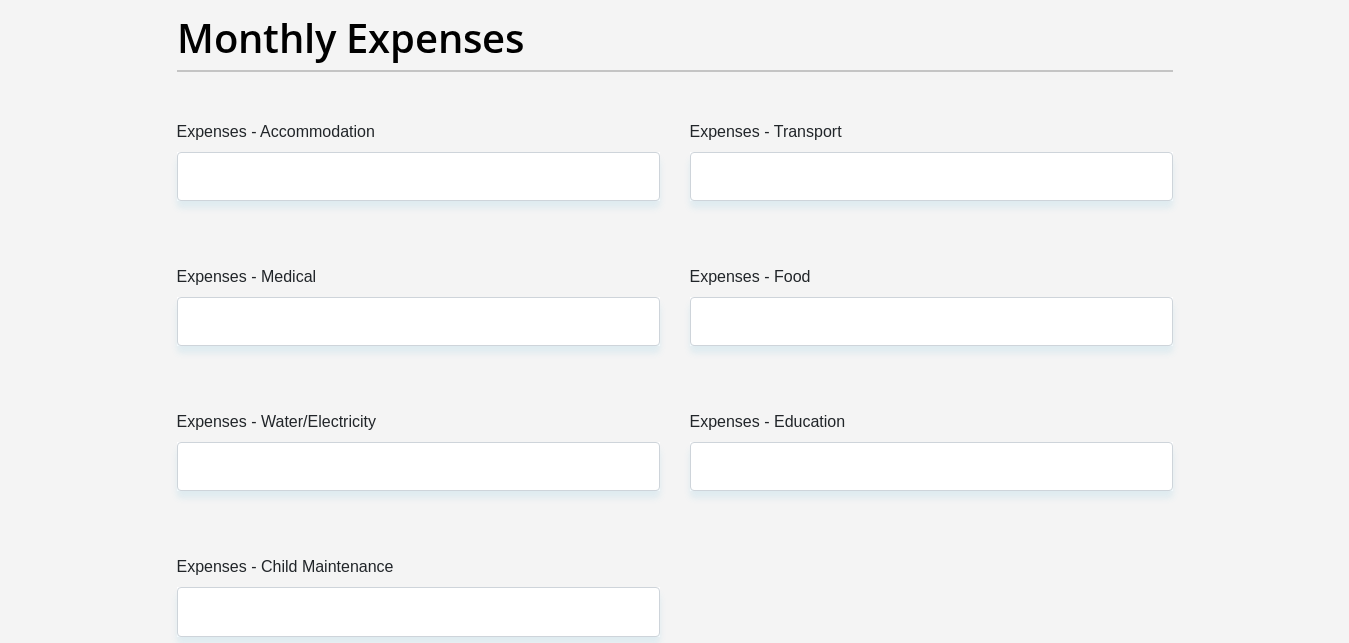 drag, startPoint x: 1356, startPoint y: 221, endPoint x: 1360, endPoint y: 290, distance: 69.115845 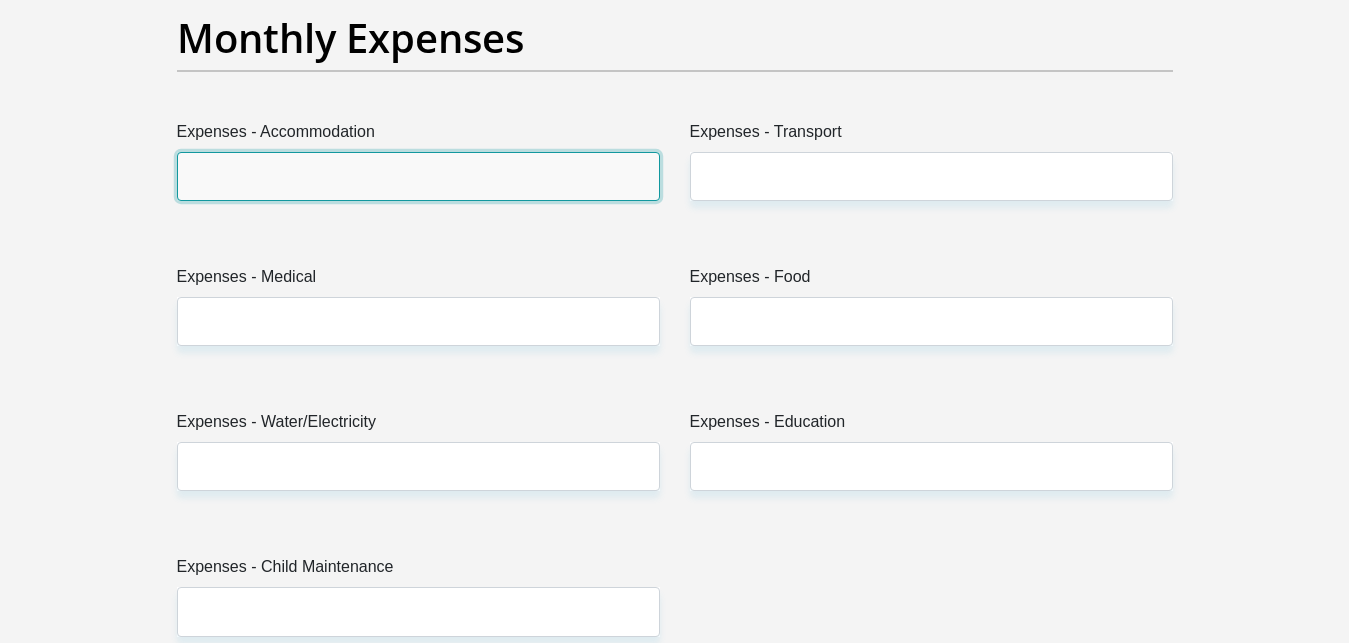 click on "Expenses - Accommodation" at bounding box center [418, 176] 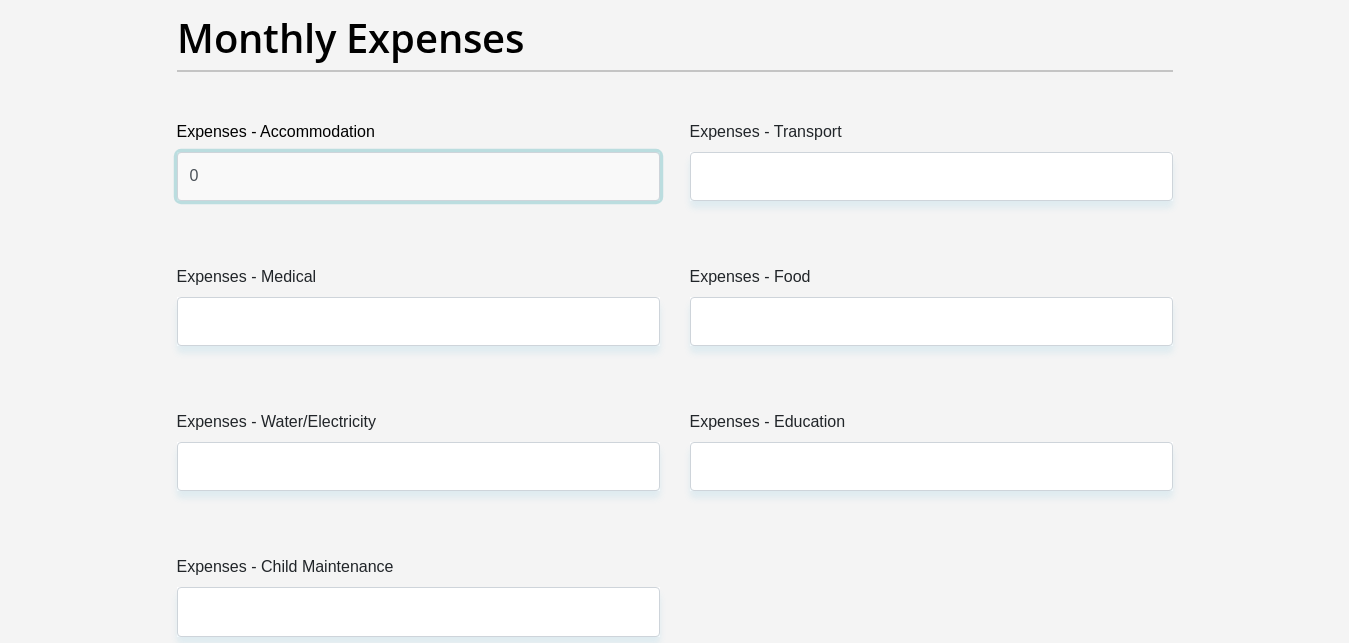type on "0" 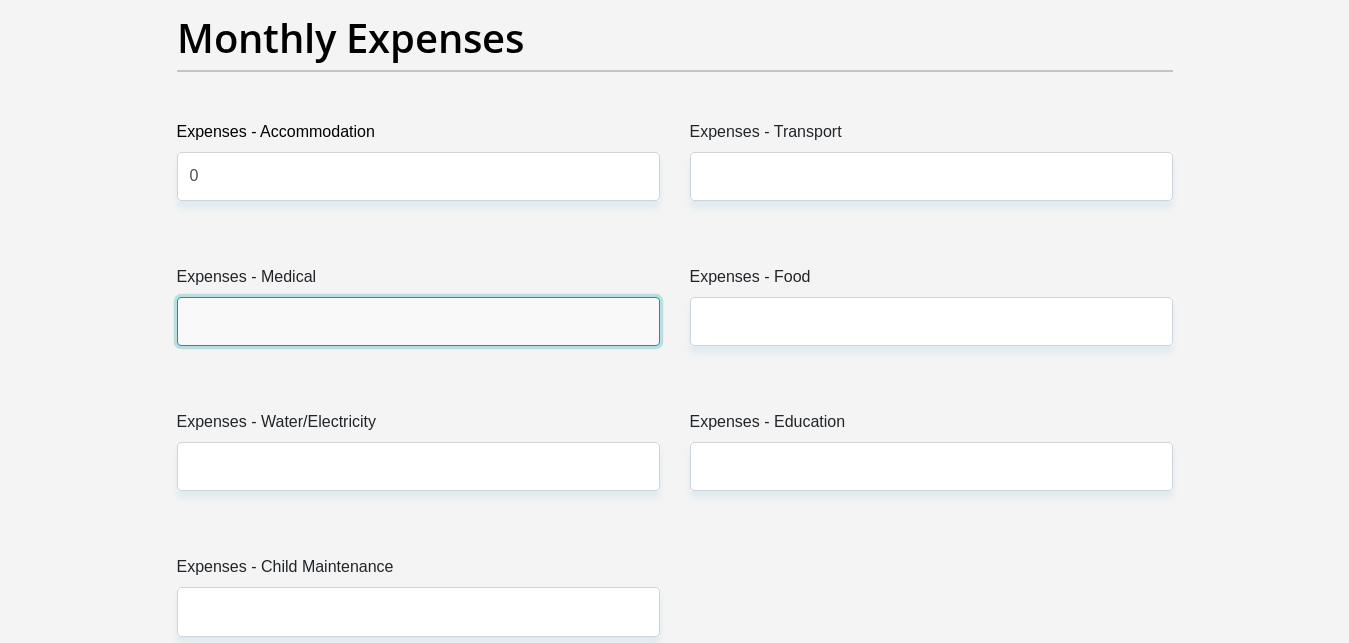 click on "Expenses - Medical" at bounding box center (418, 321) 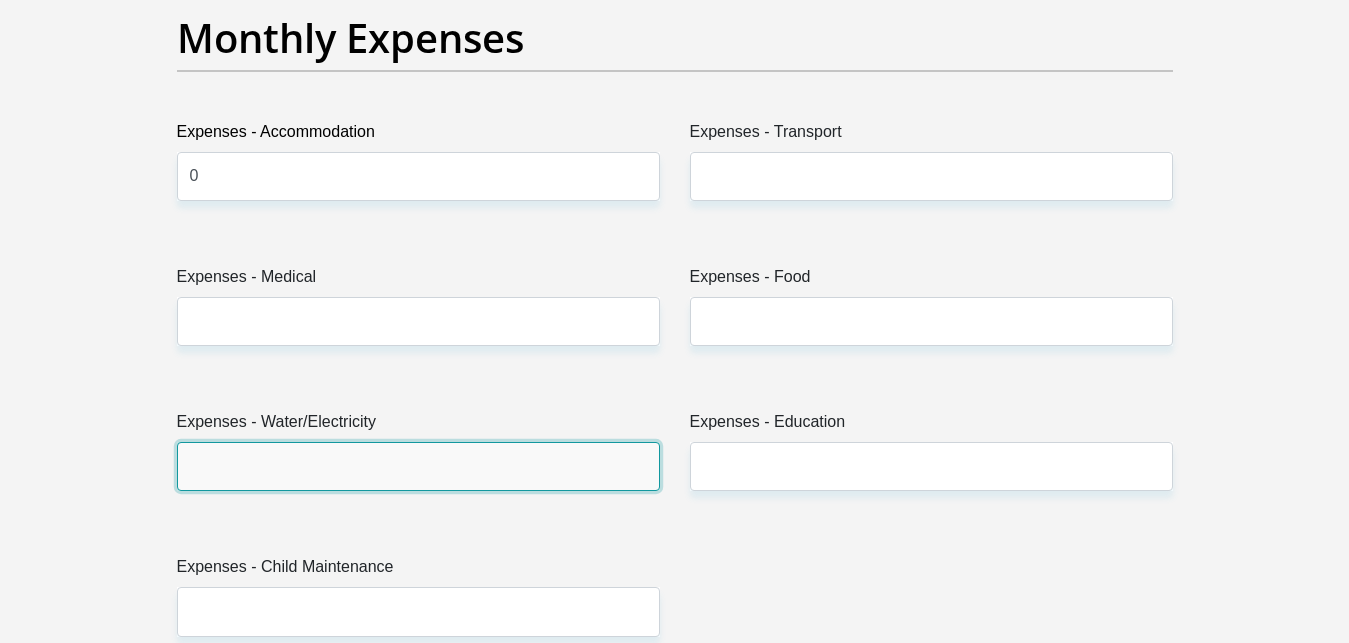 click on "Expenses - Water/Electricity" at bounding box center (418, 466) 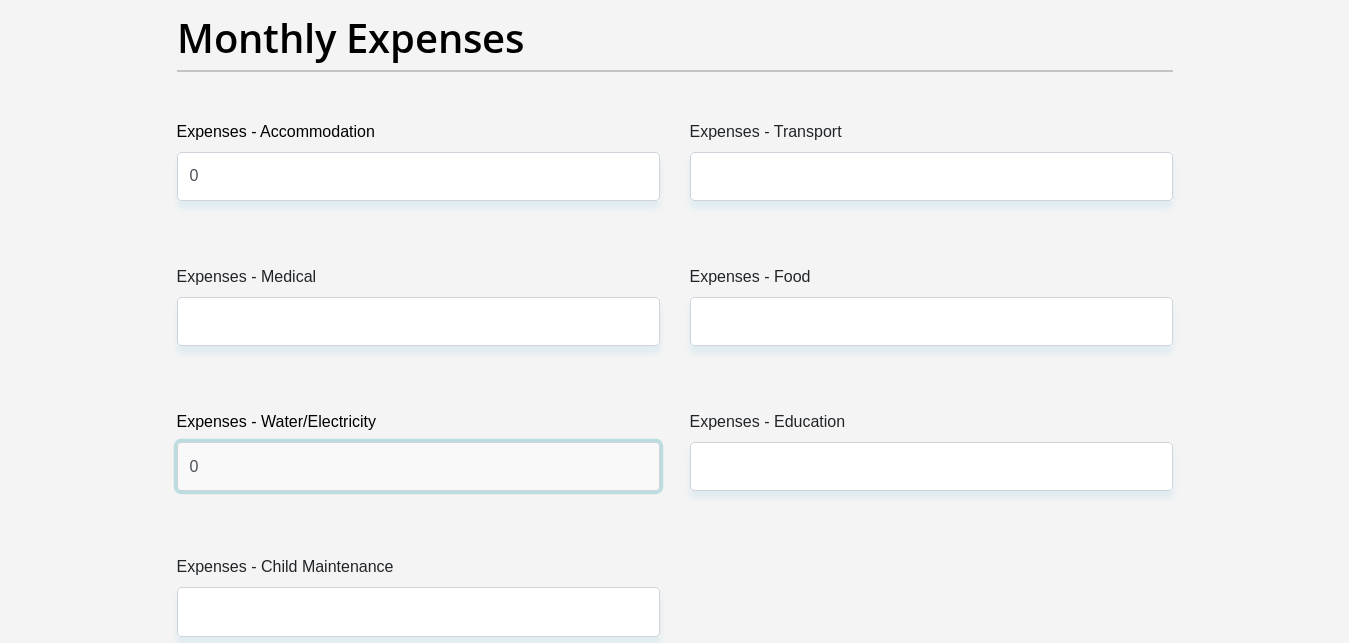 type on "0" 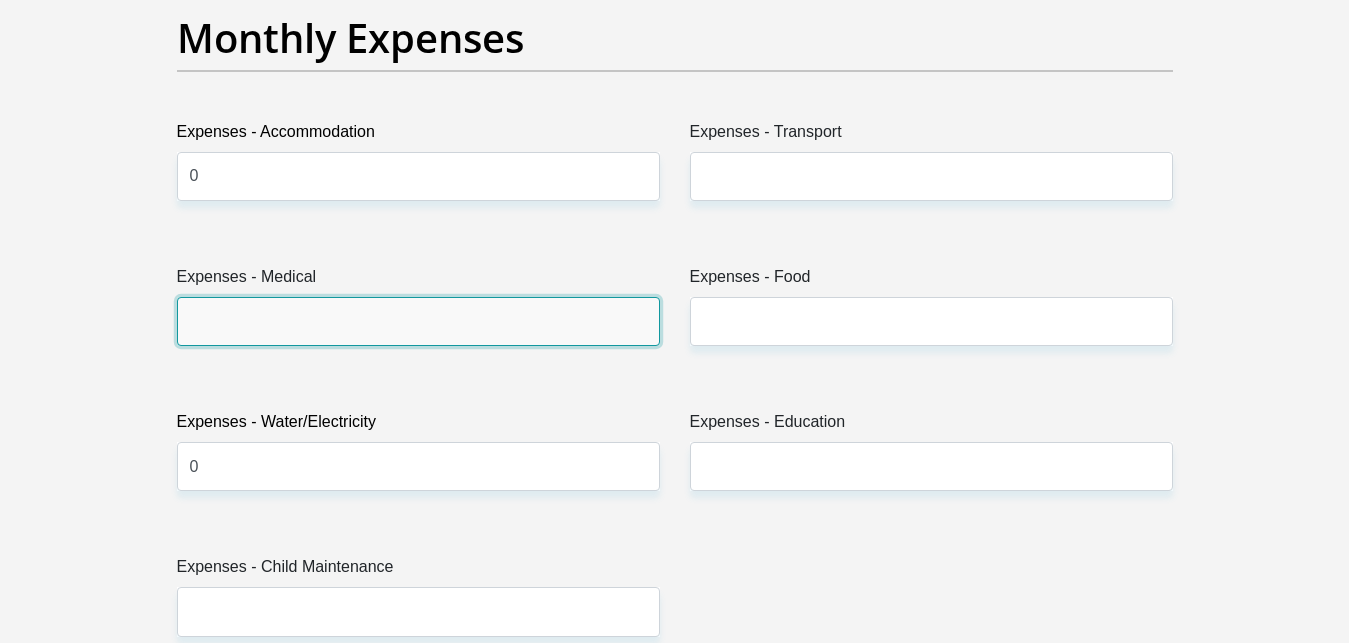 click on "Expenses - Medical" at bounding box center [418, 321] 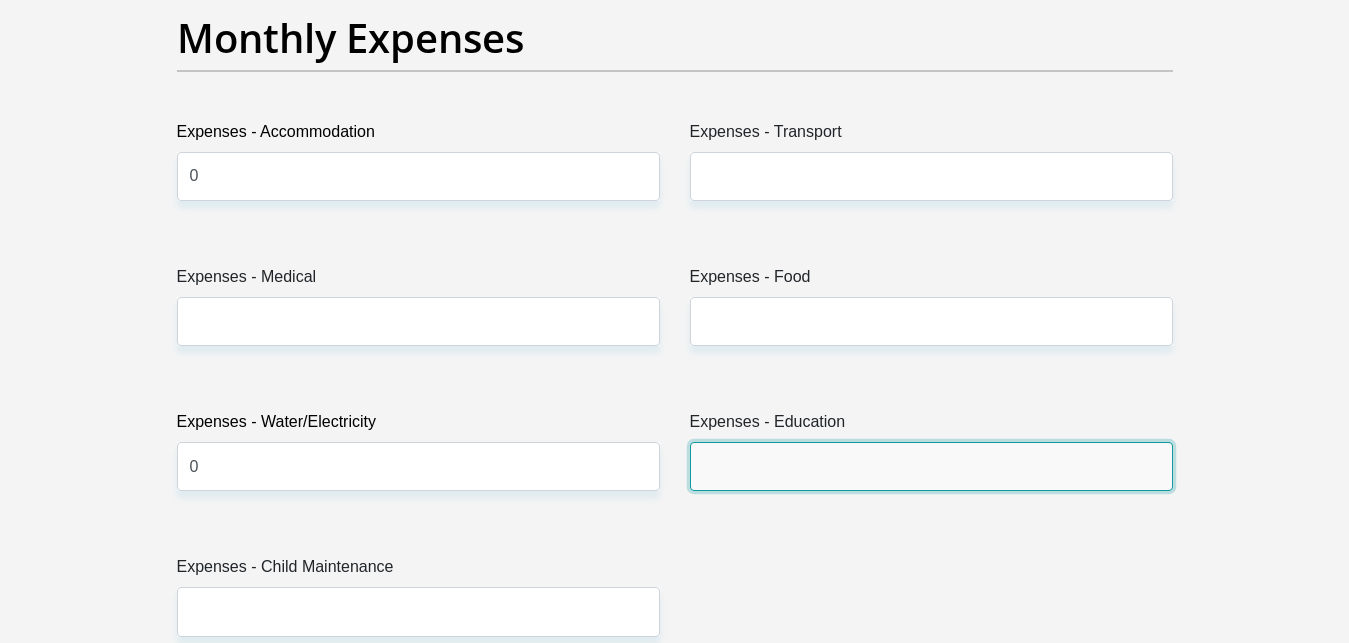 click on "Expenses - Education" at bounding box center [931, 466] 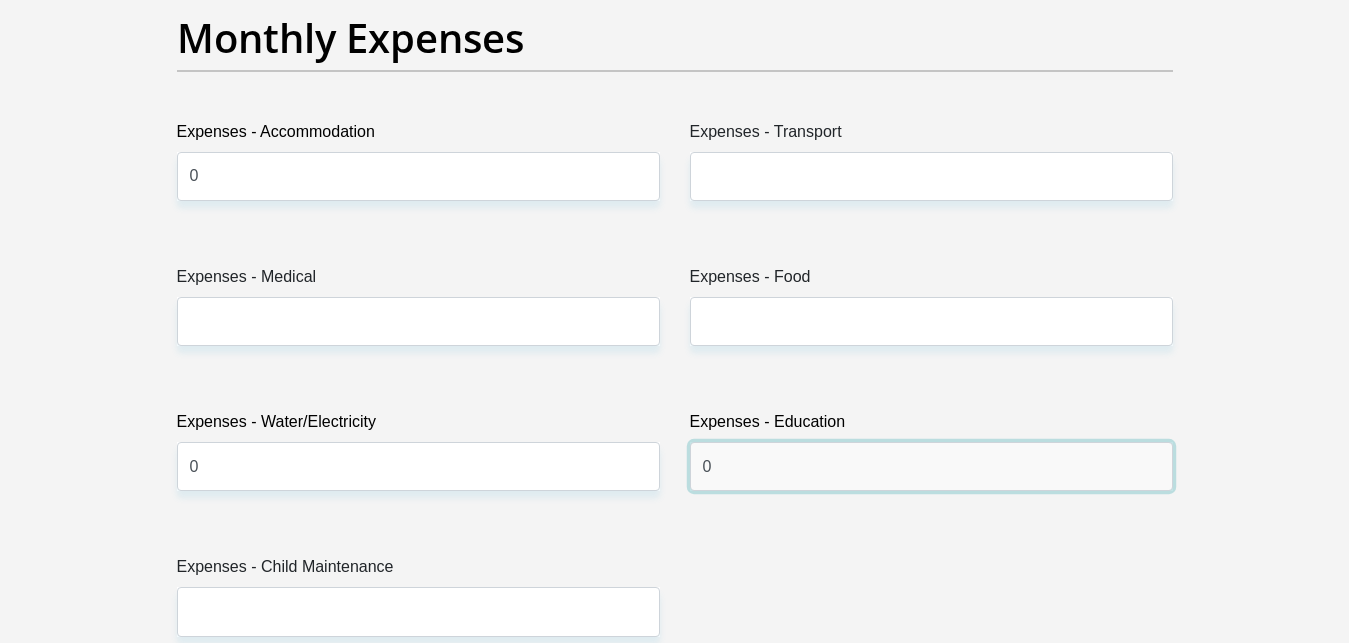 type on "0" 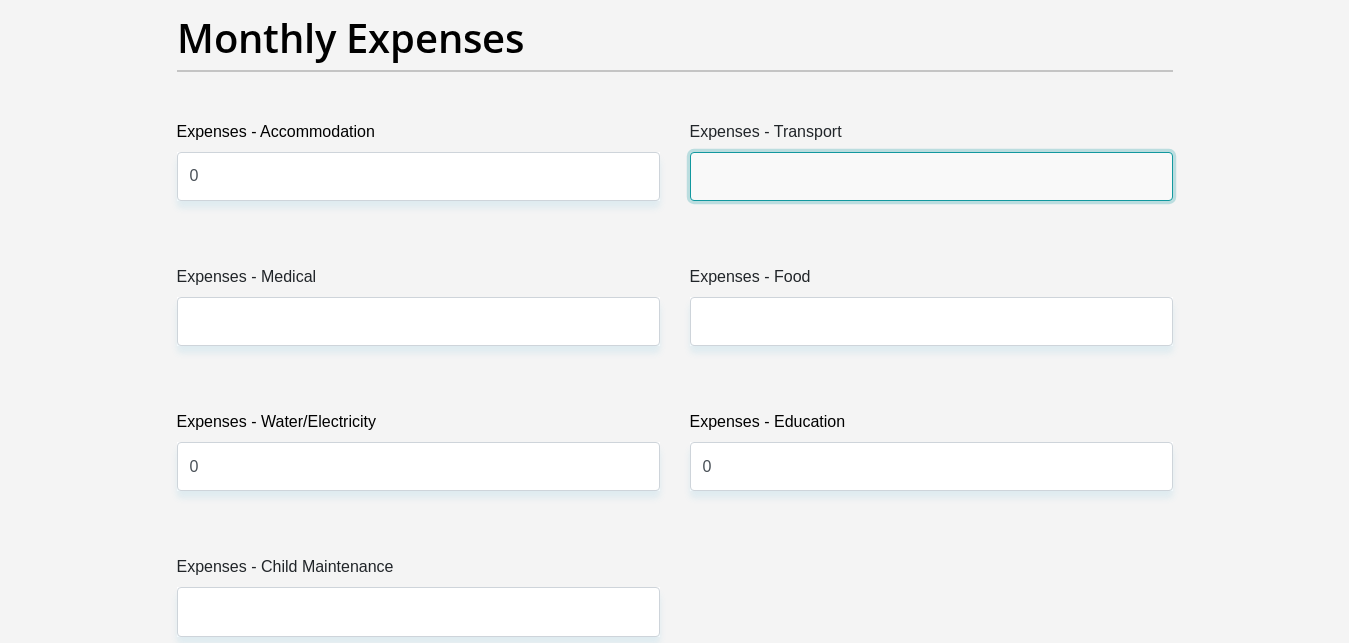 click on "Expenses - Transport" at bounding box center (931, 176) 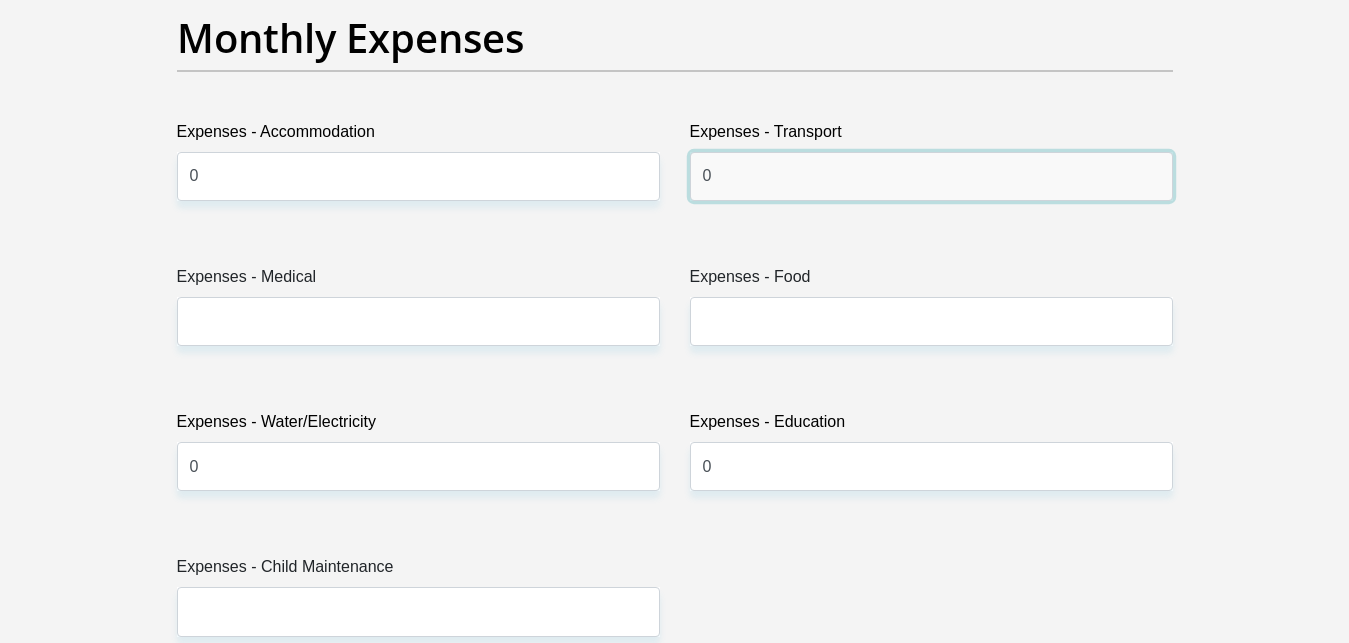 type on "0" 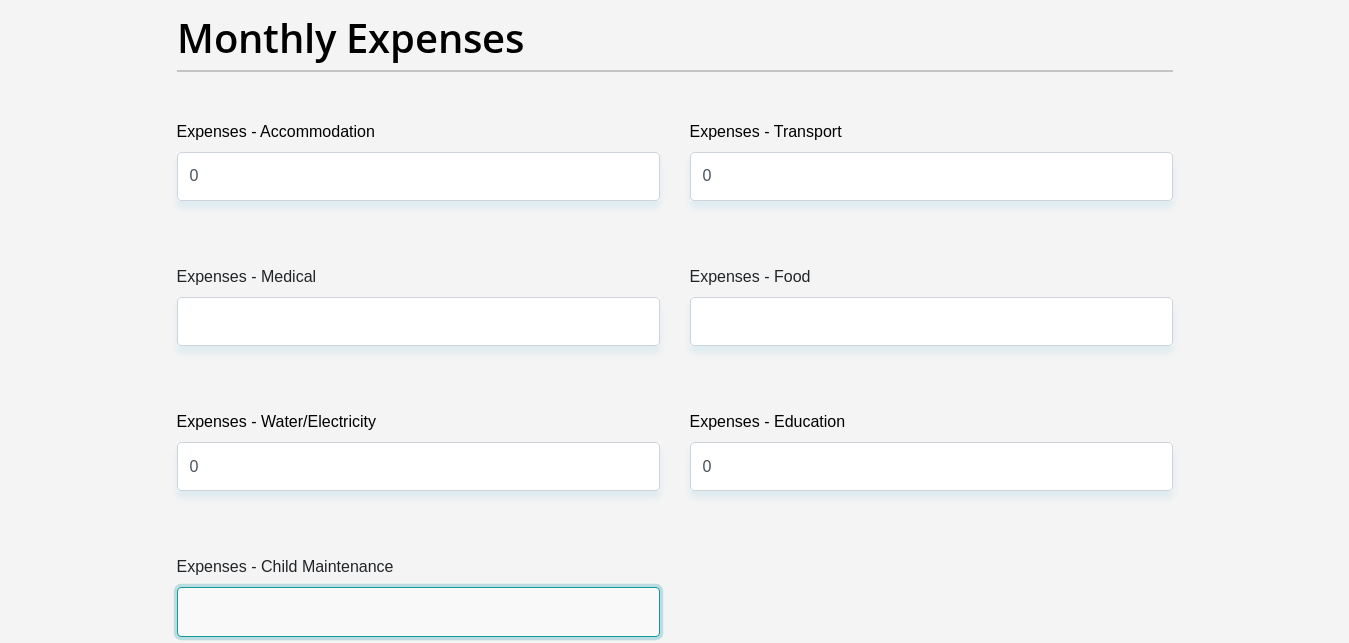 click on "Expenses - Child Maintenance" at bounding box center [418, 611] 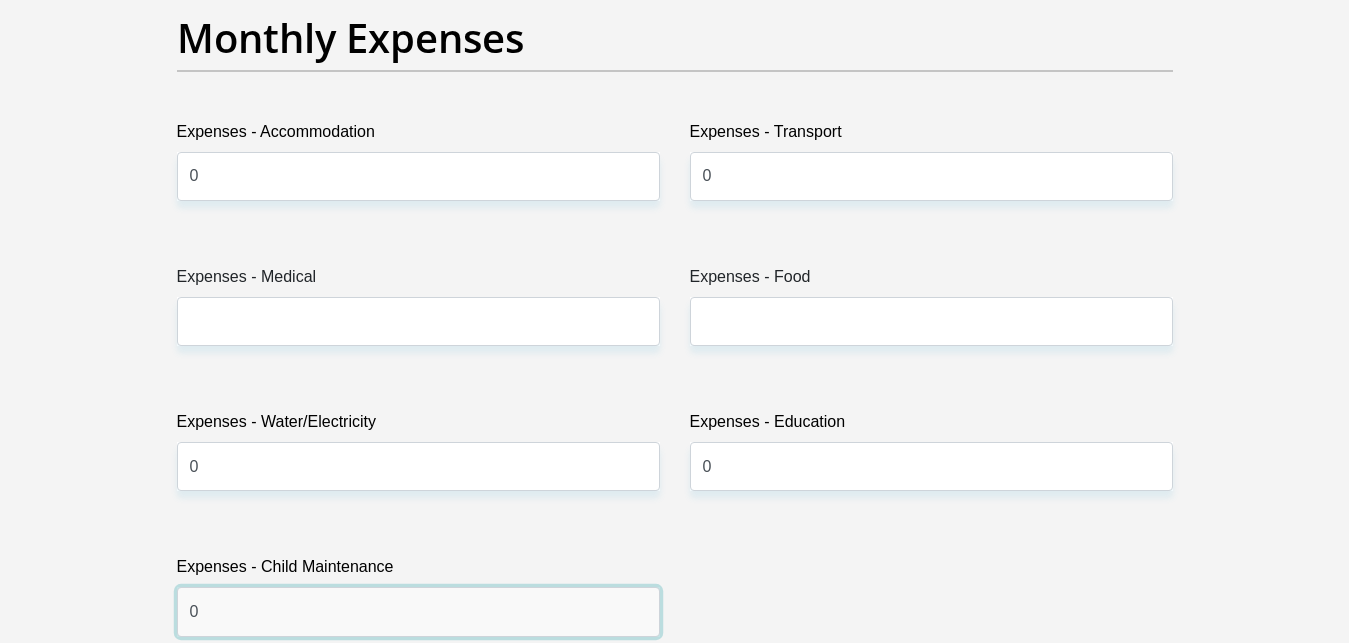type on "0" 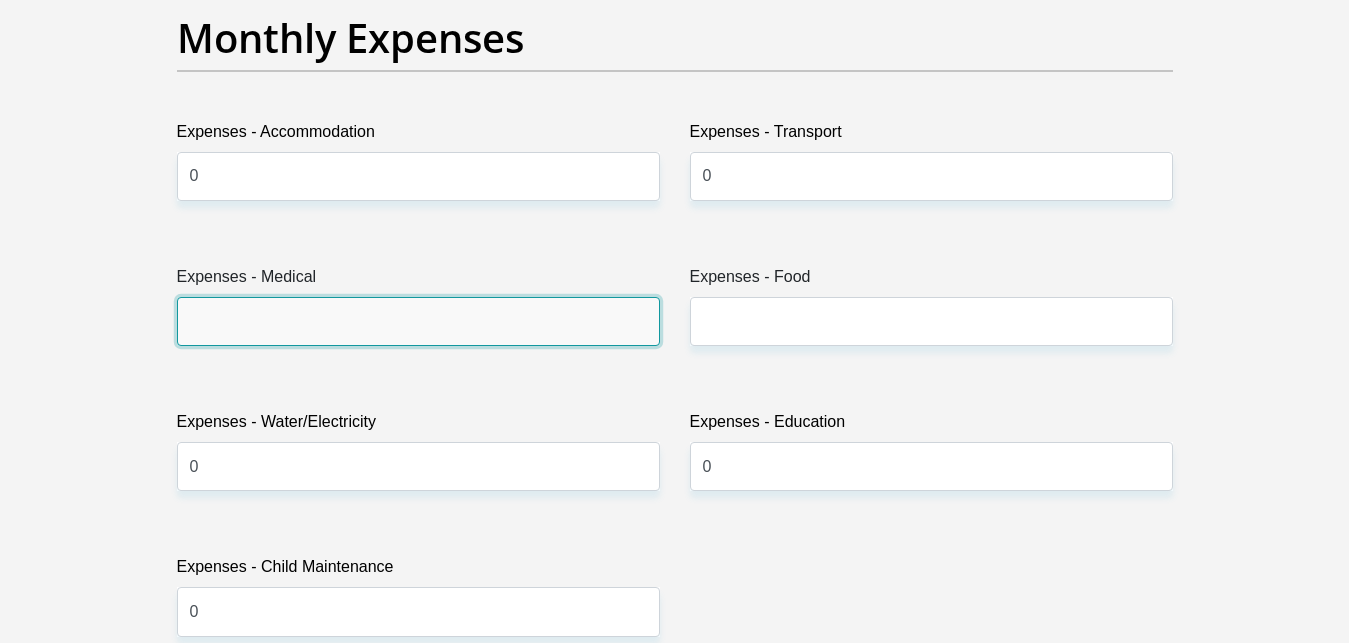 click on "Expenses - Medical" at bounding box center [418, 321] 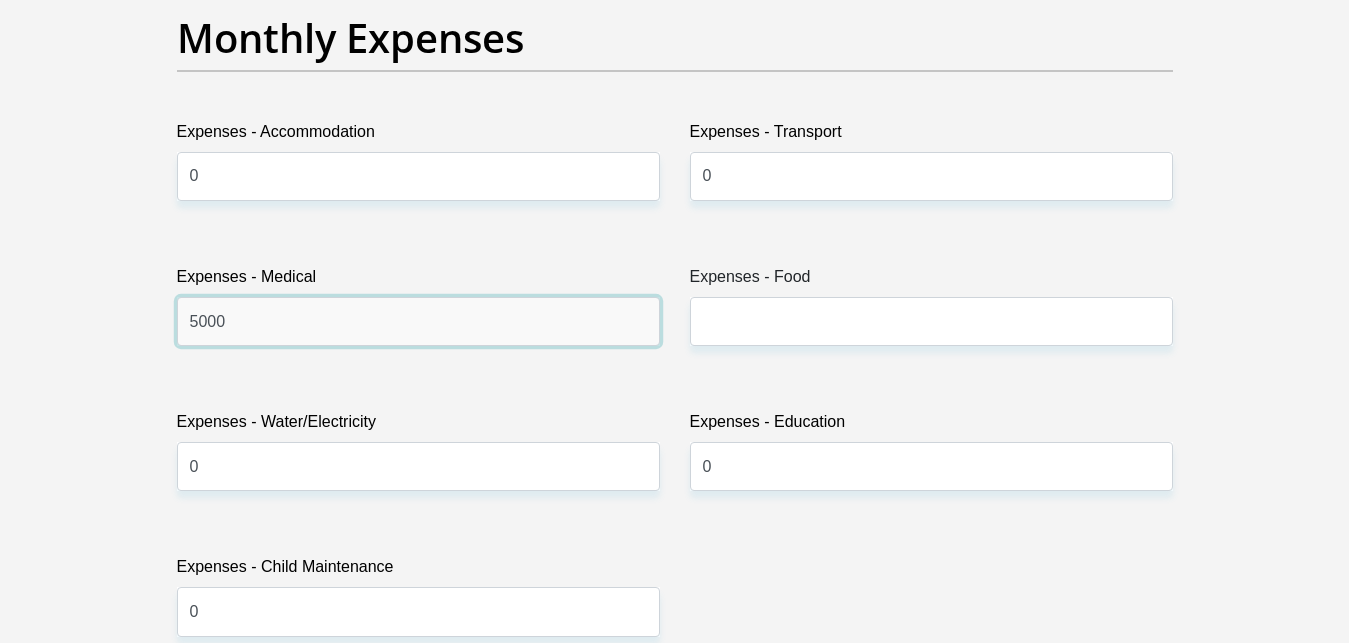 type on "5000" 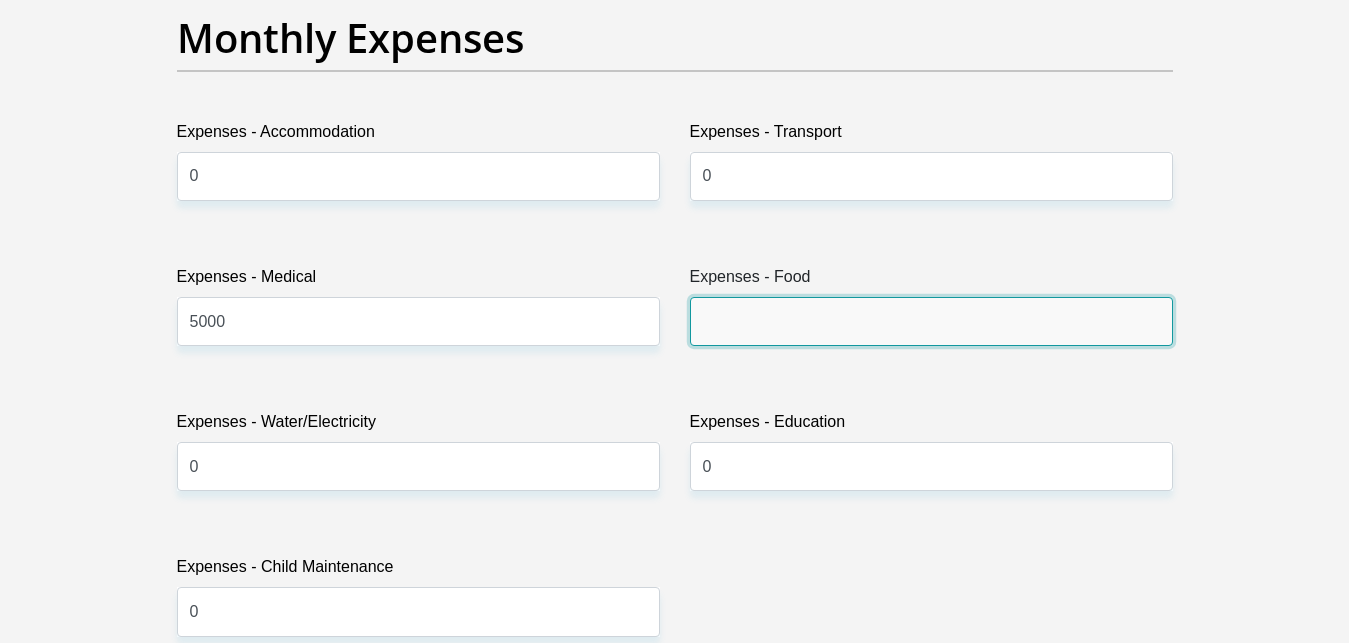 click on "Expenses - Food" at bounding box center (931, 321) 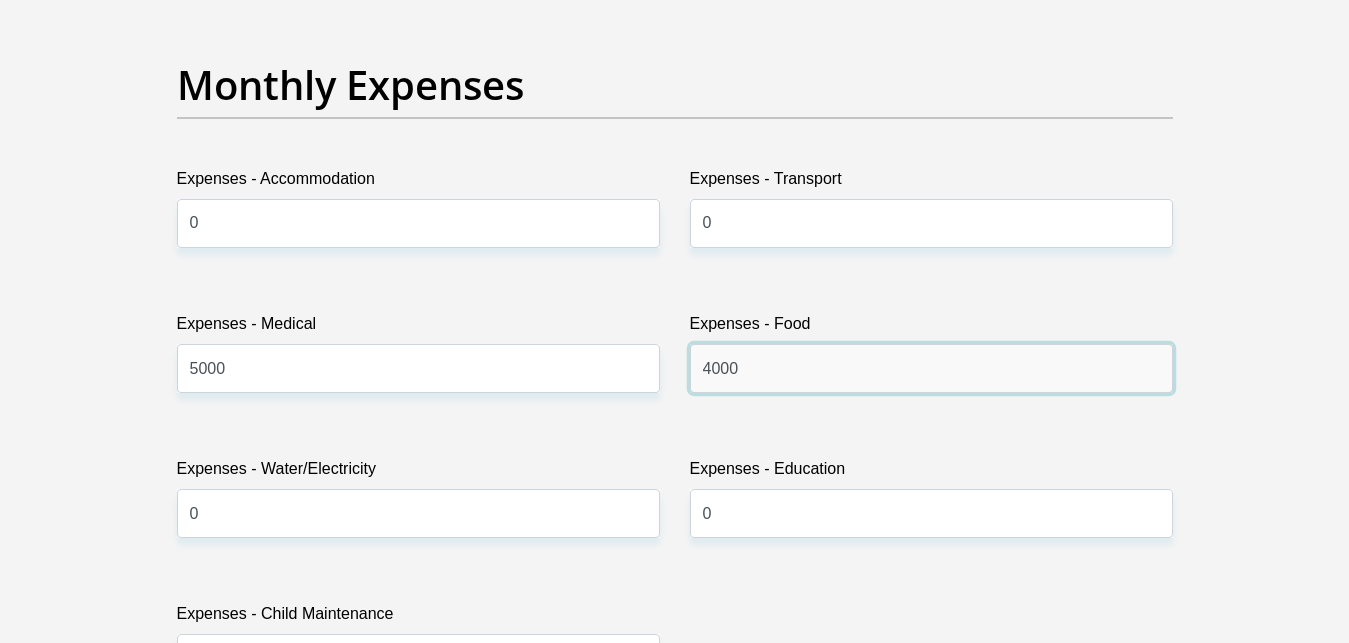 scroll, scrollTop: 2775, scrollLeft: 0, axis: vertical 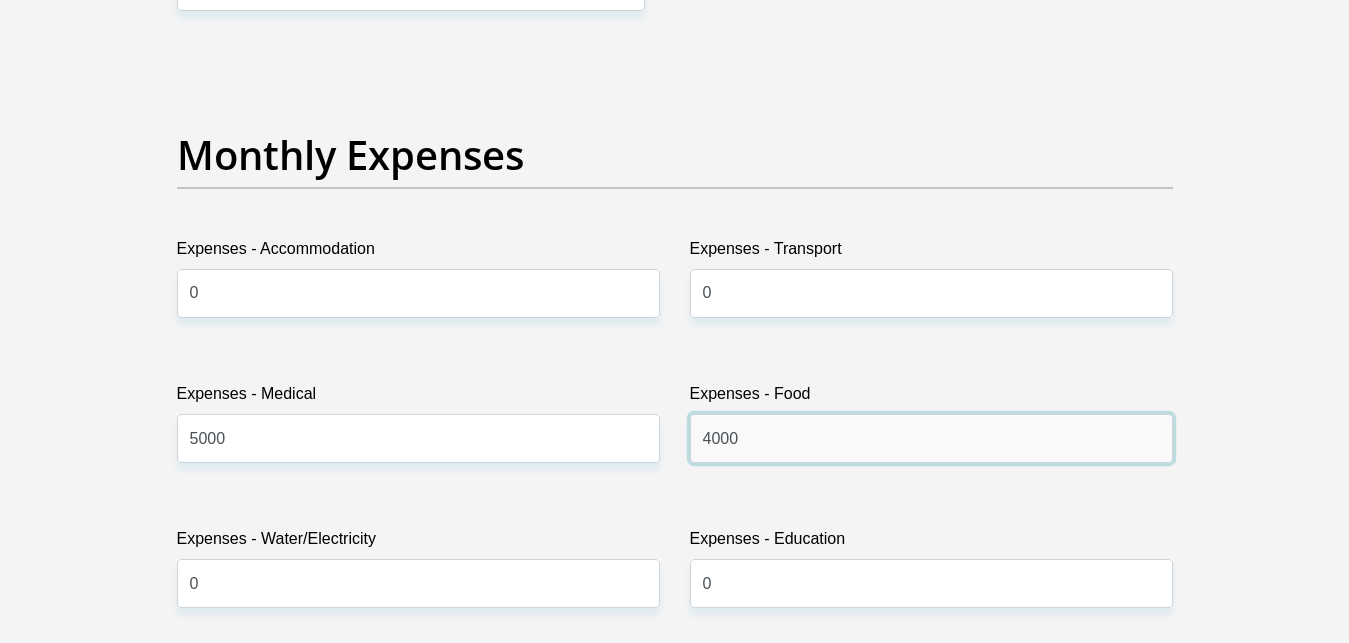 type on "4000" 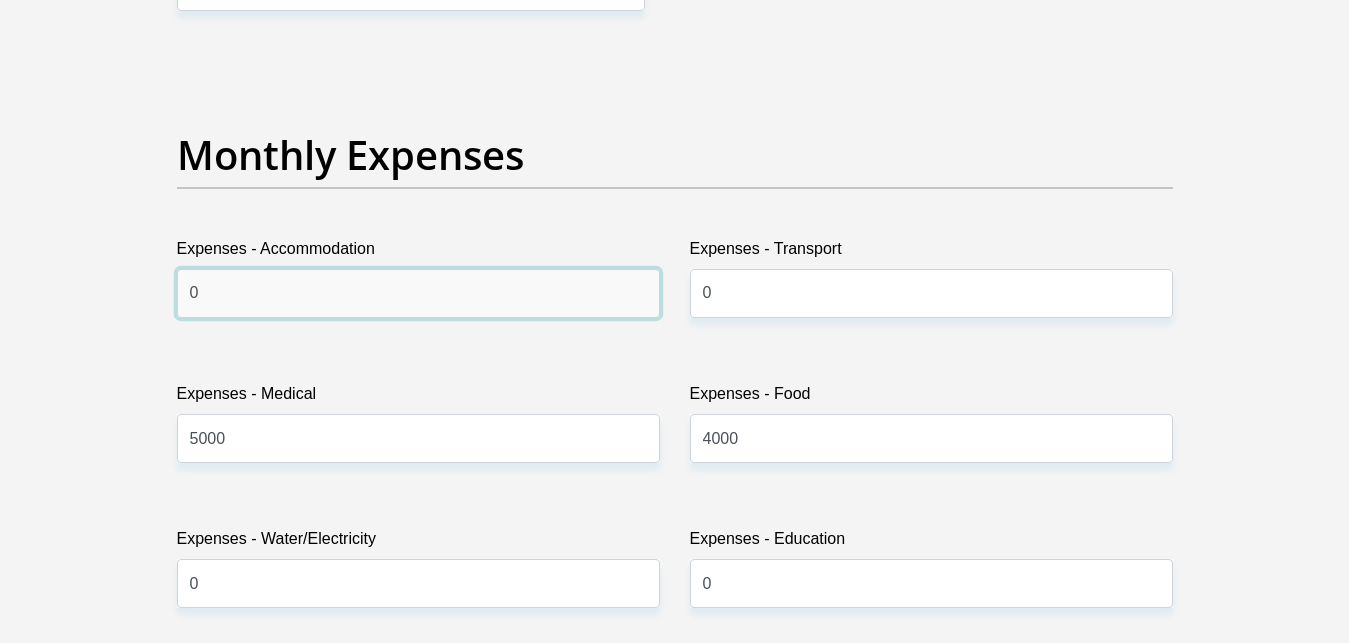 drag, startPoint x: 200, startPoint y: 297, endPoint x: 132, endPoint y: 290, distance: 68.359344 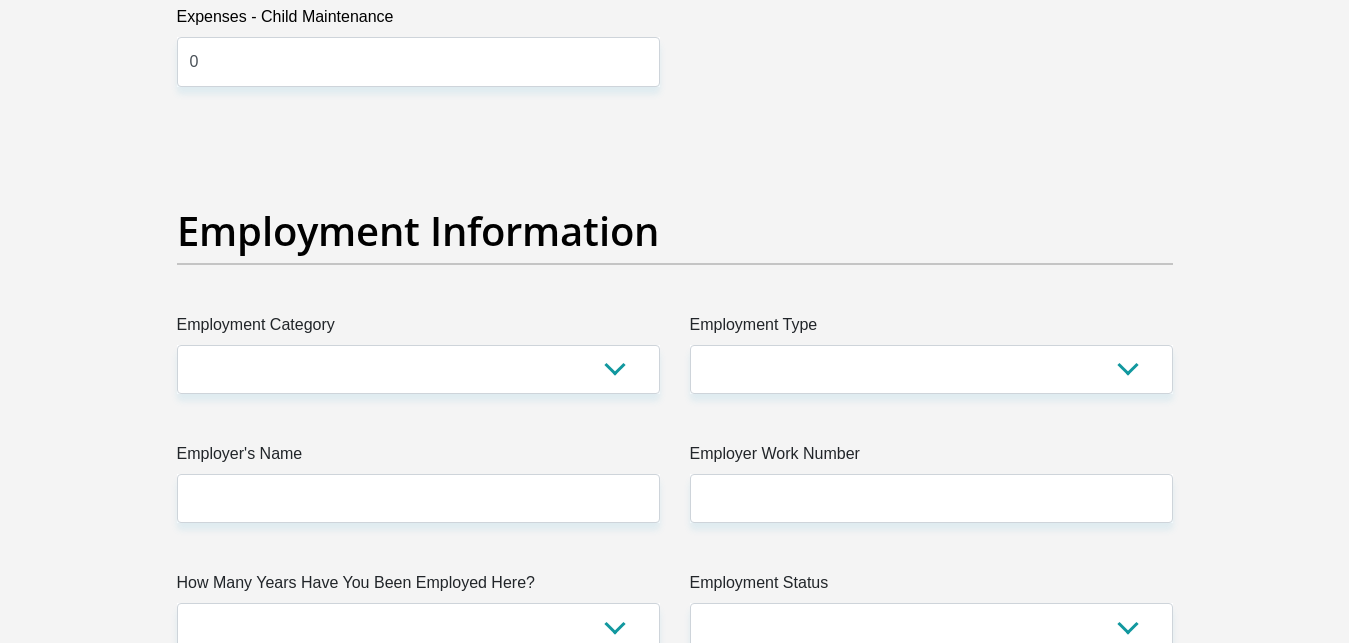 scroll, scrollTop: 3466, scrollLeft: 0, axis: vertical 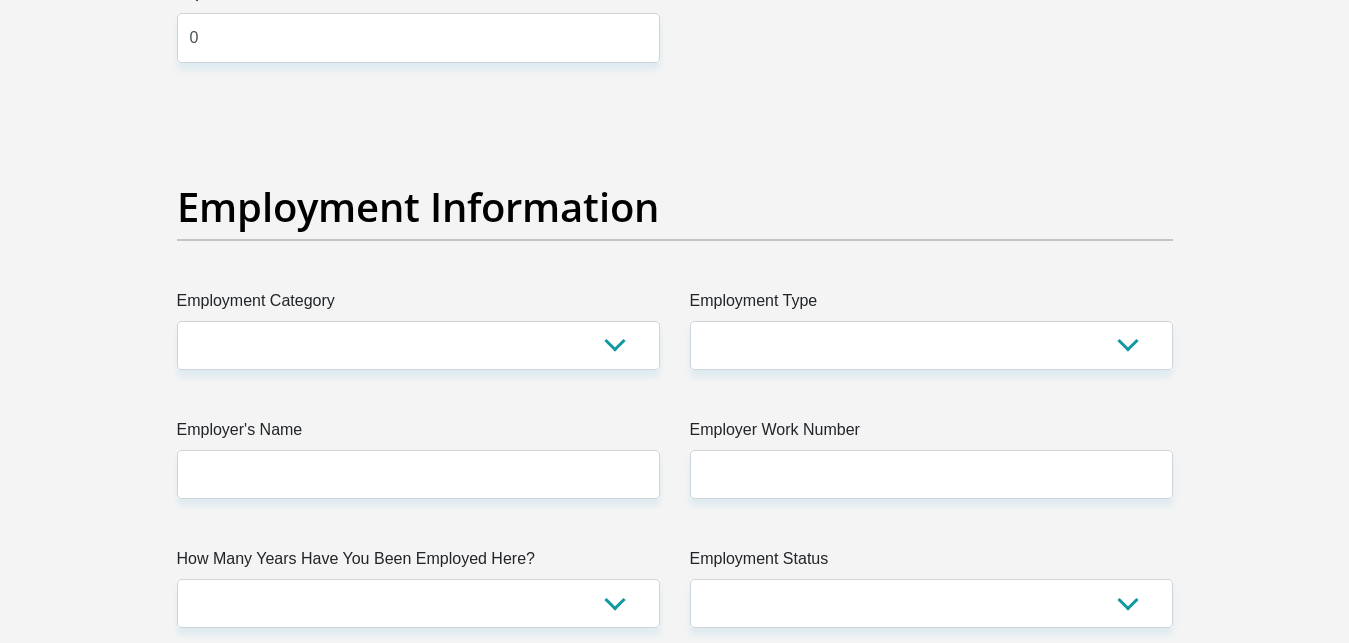 type on "13250" 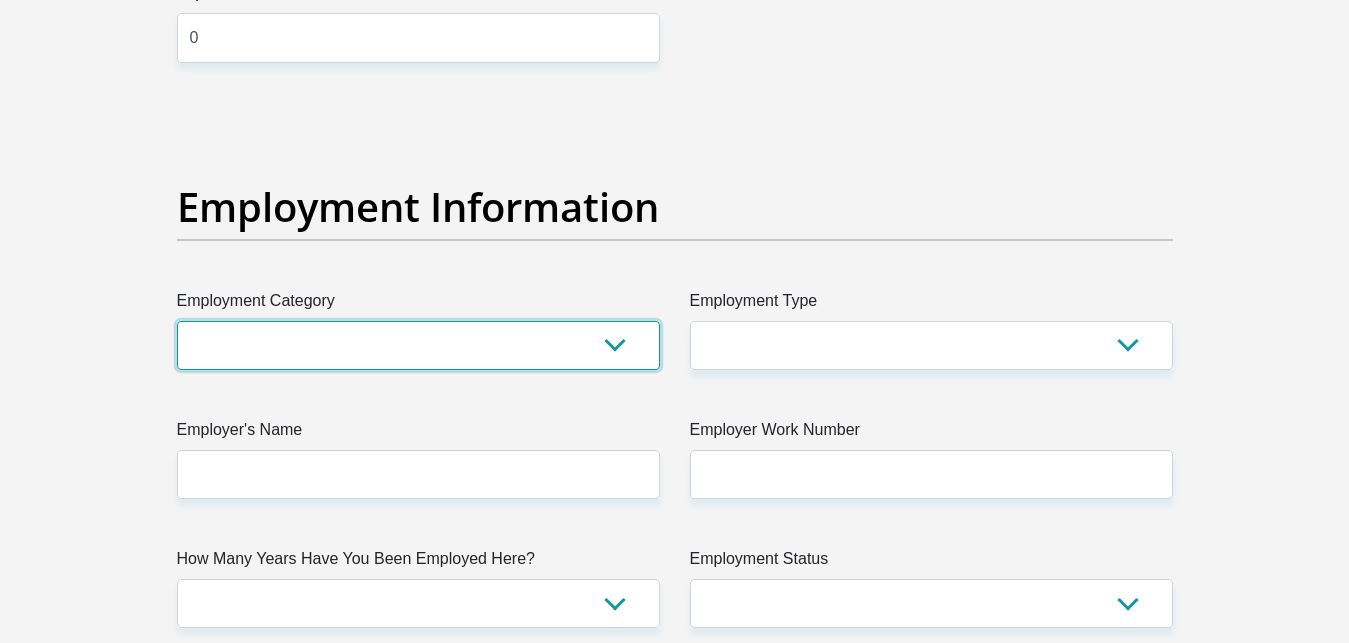 click on "AGRICULTURE
ALCOHOL & TOBACCO
CONSTRUCTION MATERIALS
METALLURGY
EQUIPMENT FOR RENEWABLE ENERGY
SPECIALIZED CONTRACTORS
CAR
GAMING (INCL. INTERNET
OTHER WHOLESALE
UNLICENSED PHARMACEUTICALS
CURRENCY EXCHANGE HOUSES
OTHER FINANCIAL INSTITUTIONS & INSURANCE
REAL ESTATE AGENTS
OIL & GAS
OTHER MATERIALS (E.G. IRON ORE)
PRECIOUS STONES & PRECIOUS METALS
POLITICAL ORGANIZATIONS
RELIGIOUS ORGANIZATIONS(NOT SECTS)
ACTI. HAVING BUSINESS DEAL WITH PUBLIC ADMINISTRATION
LAUNDROMATS" at bounding box center (418, 345) 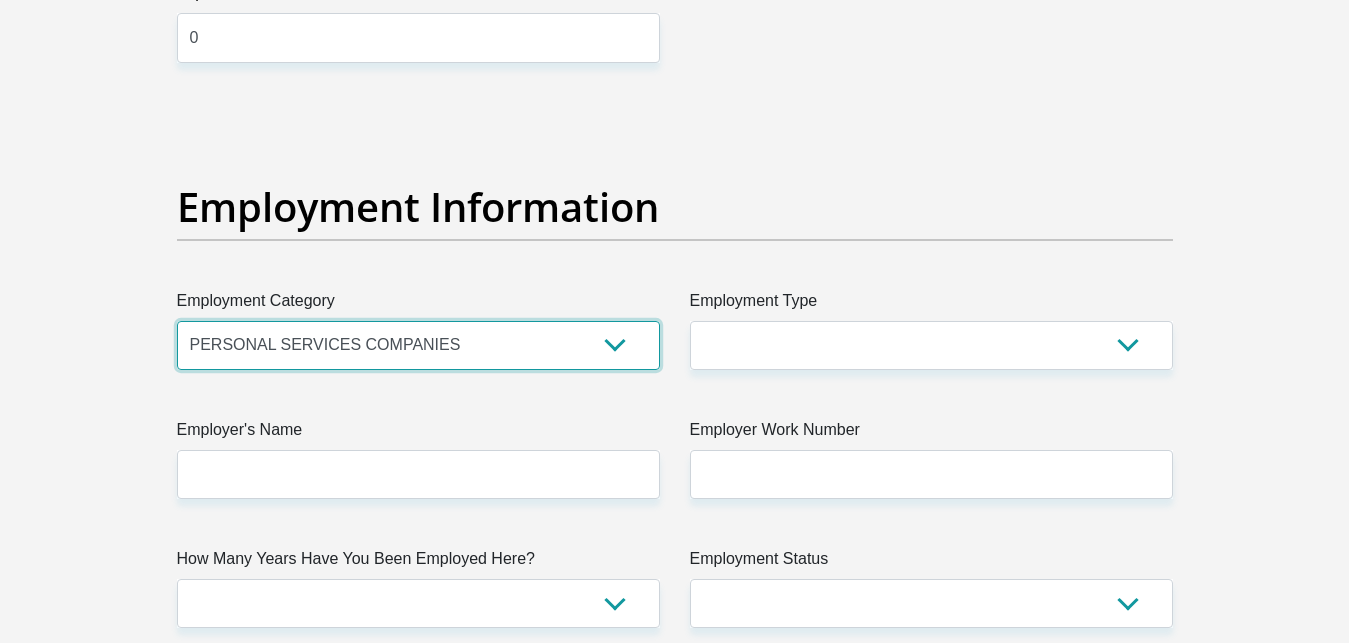 click on "PERSONAL SERVICES COMPANIES" at bounding box center (0, 0) 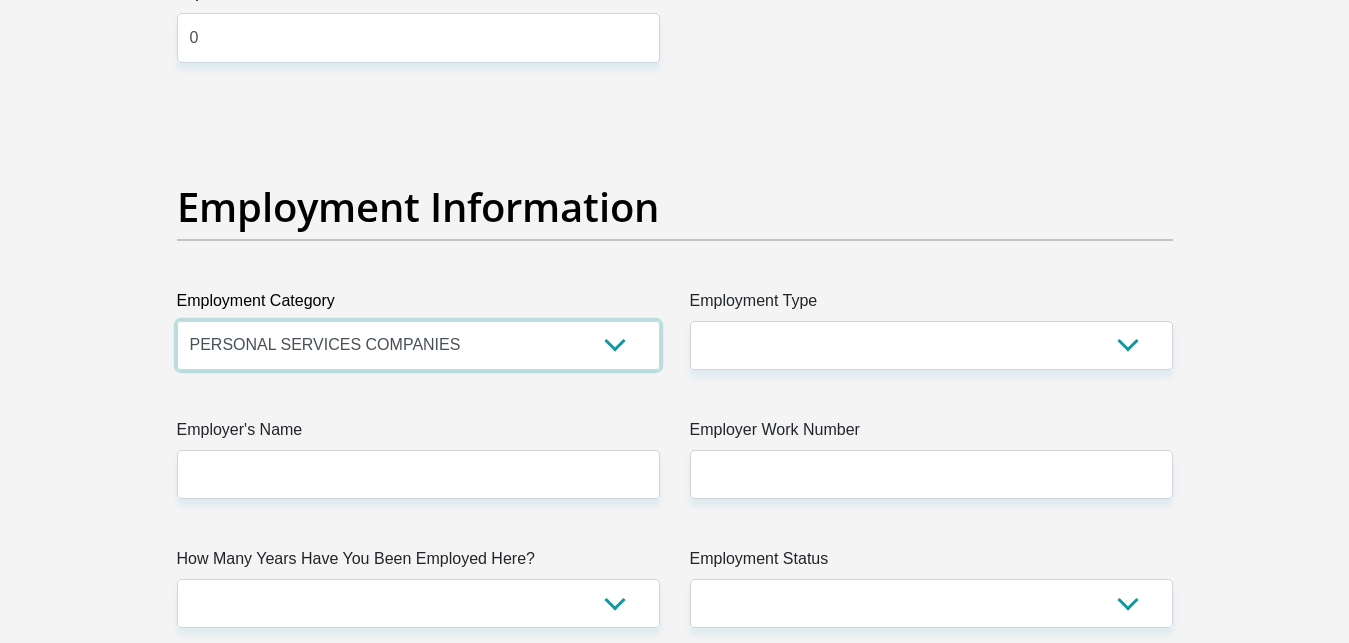 click on "AGRICULTURE
ALCOHOL & TOBACCO
CONSTRUCTION MATERIALS
METALLURGY
EQUIPMENT FOR RENEWABLE ENERGY
SPECIALIZED CONTRACTORS
CAR
GAMING (INCL. INTERNET
OTHER WHOLESALE
UNLICENSED PHARMACEUTICALS
CURRENCY EXCHANGE HOUSES
OTHER FINANCIAL INSTITUTIONS & INSURANCE
REAL ESTATE AGENTS
OIL & GAS
OTHER MATERIALS (E.G. IRON ORE)
PRECIOUS STONES & PRECIOUS METALS
POLITICAL ORGANIZATIONS
RELIGIOUS ORGANIZATIONS(NOT SECTS)
ACTI. HAVING BUSINESS DEAL WITH PUBLIC ADMINISTRATION
LAUNDROMATS" at bounding box center [418, 345] 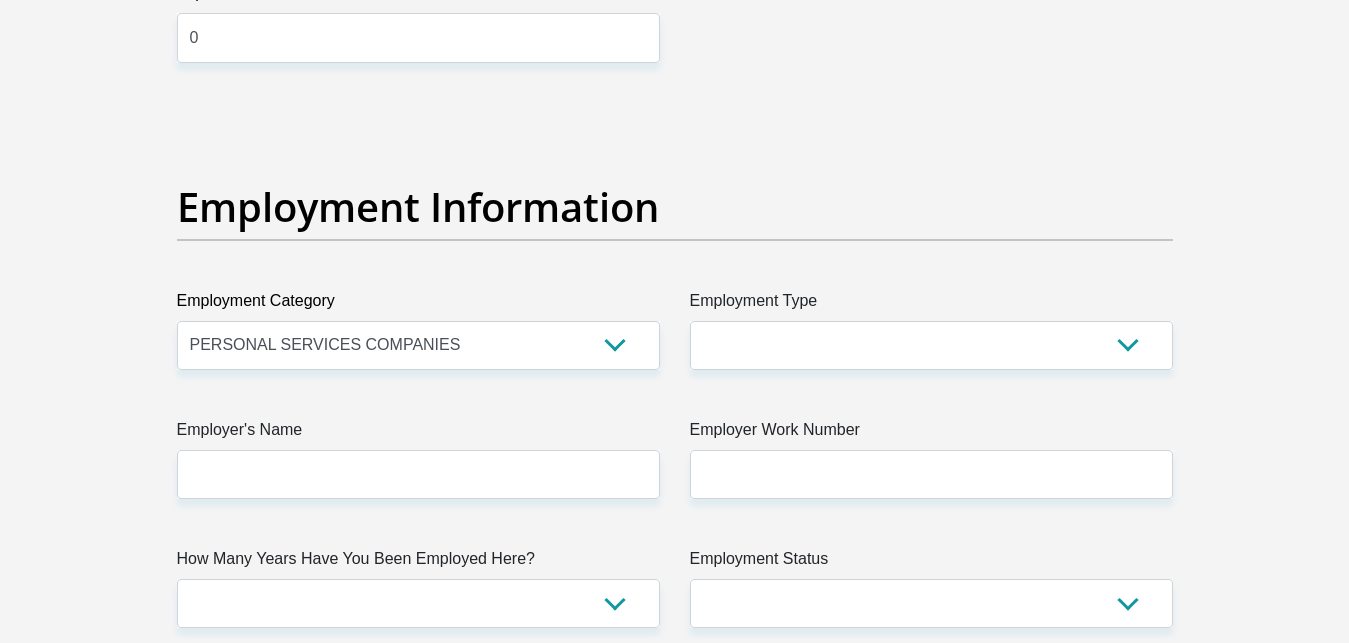 click on "Personal Details
Title
Mr
Ms
Mrs
Dr
[PERSON_NAME]
First Name
[PERSON_NAME]
Surname
[PERSON_NAME]
ID Number
7407230037087
Please input valid ID number
Race
Black
Coloured
Indian
White
Other
Contact Number
0727317715
Please input valid contact number
Nationality" at bounding box center (675, 107) 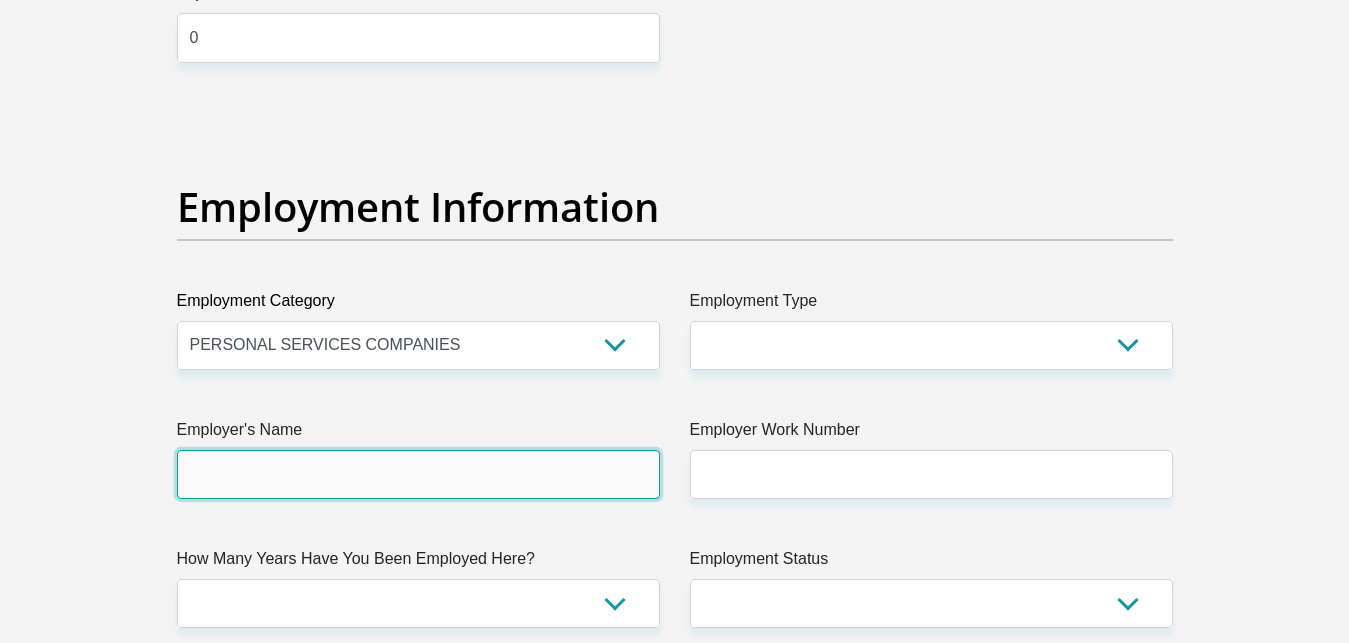 click on "Employer's Name" at bounding box center (418, 474) 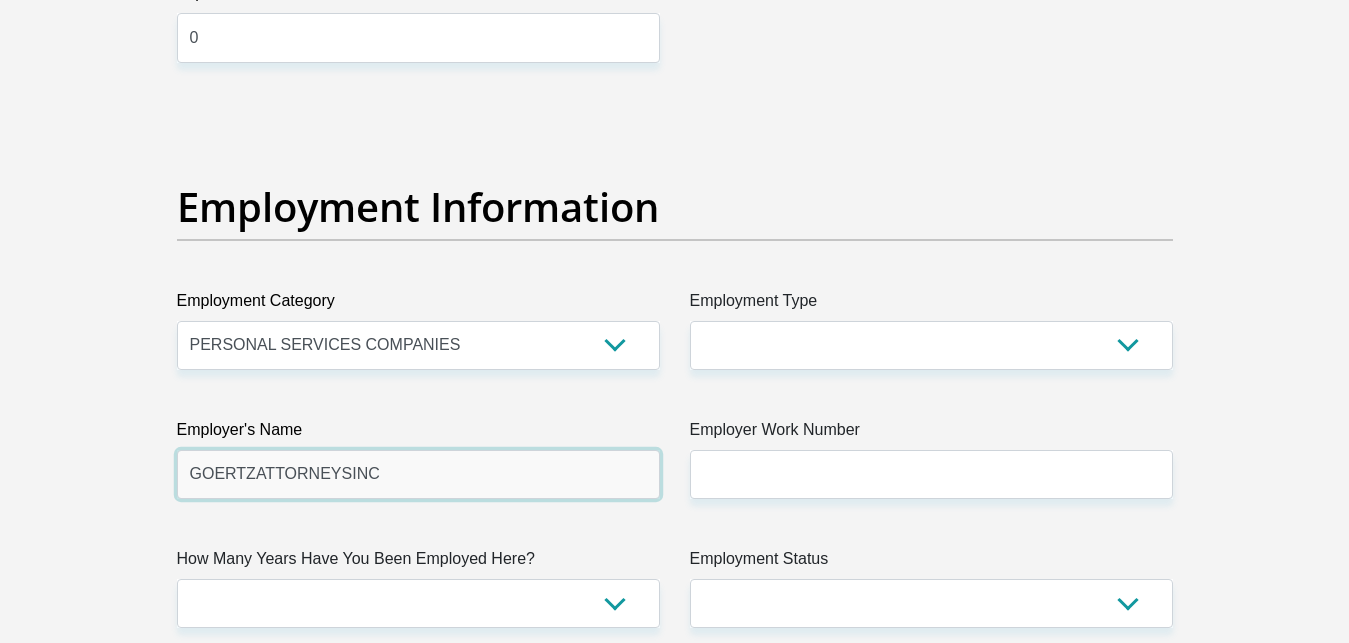 type on "GOERTZATTORNEYSINC" 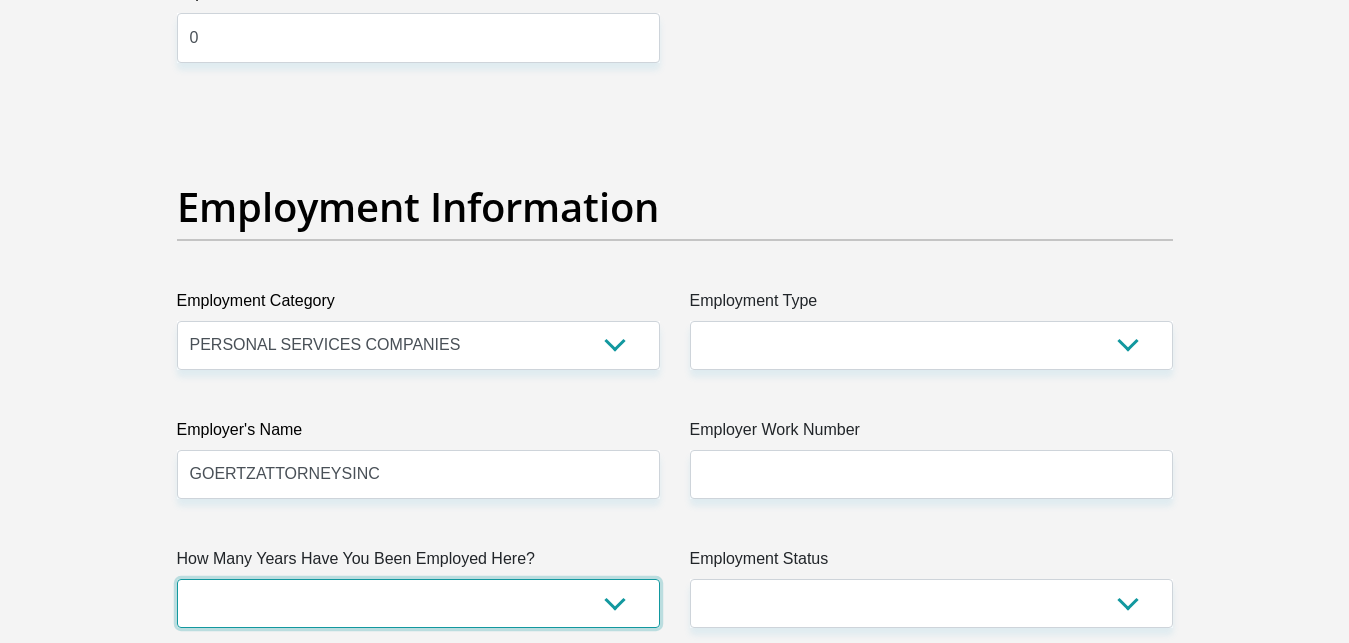 click on "less than 1 year
1-3 years
3-5 years
5+ years" at bounding box center [418, 603] 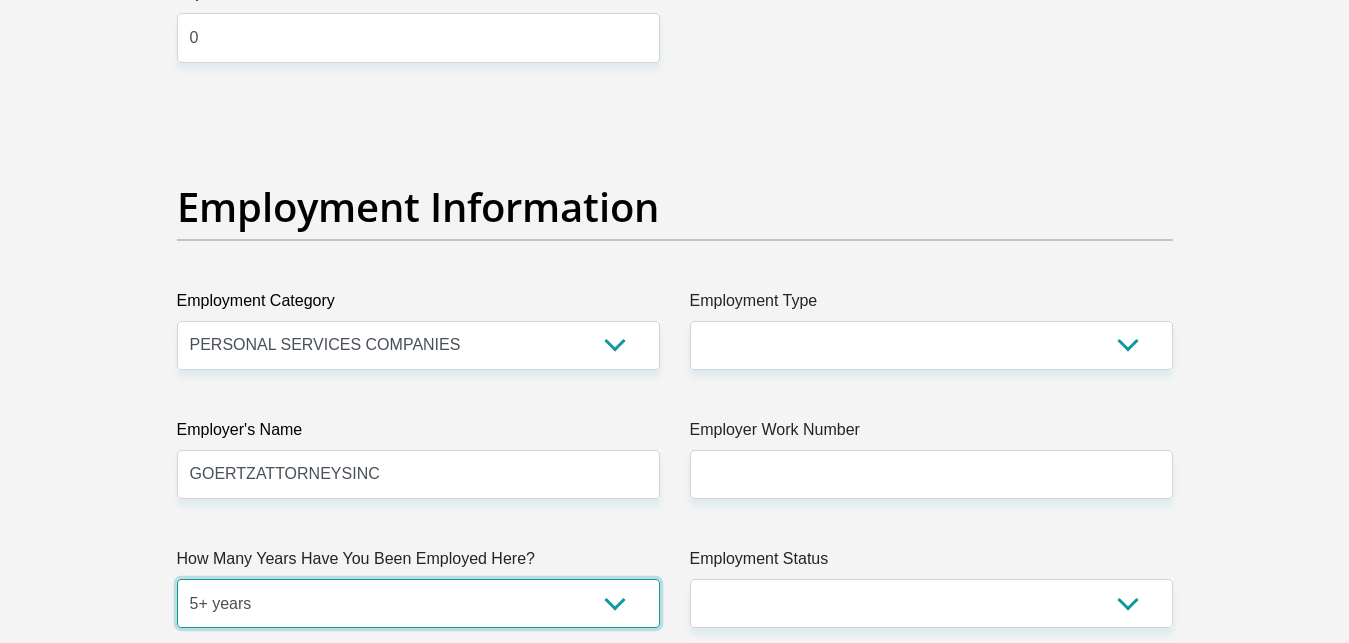 click on "5+ years" at bounding box center [0, 0] 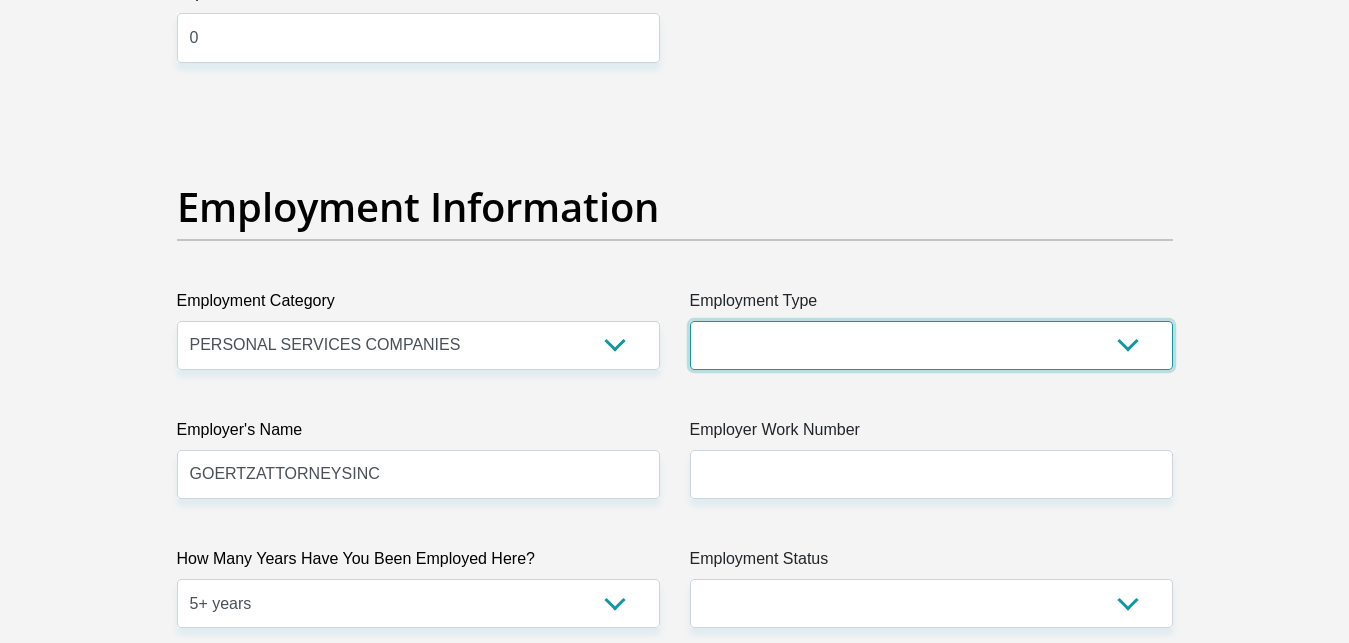 click on "College/Lecturer
Craft Seller
Creative
Driver
Executive
Farmer
Forces - Non Commissioned
Forces - Officer
Hawker
Housewife
Labourer
Licenced Professional
Manager
Miner
Non Licenced Professional
Office Staff/Clerk
Outside Worker
Pensioner
Permanent Teacher
Production/Manufacturing
Sales
Self-Employed
Semi-Professional Worker
Service Industry  Social Worker  Student" at bounding box center (931, 345) 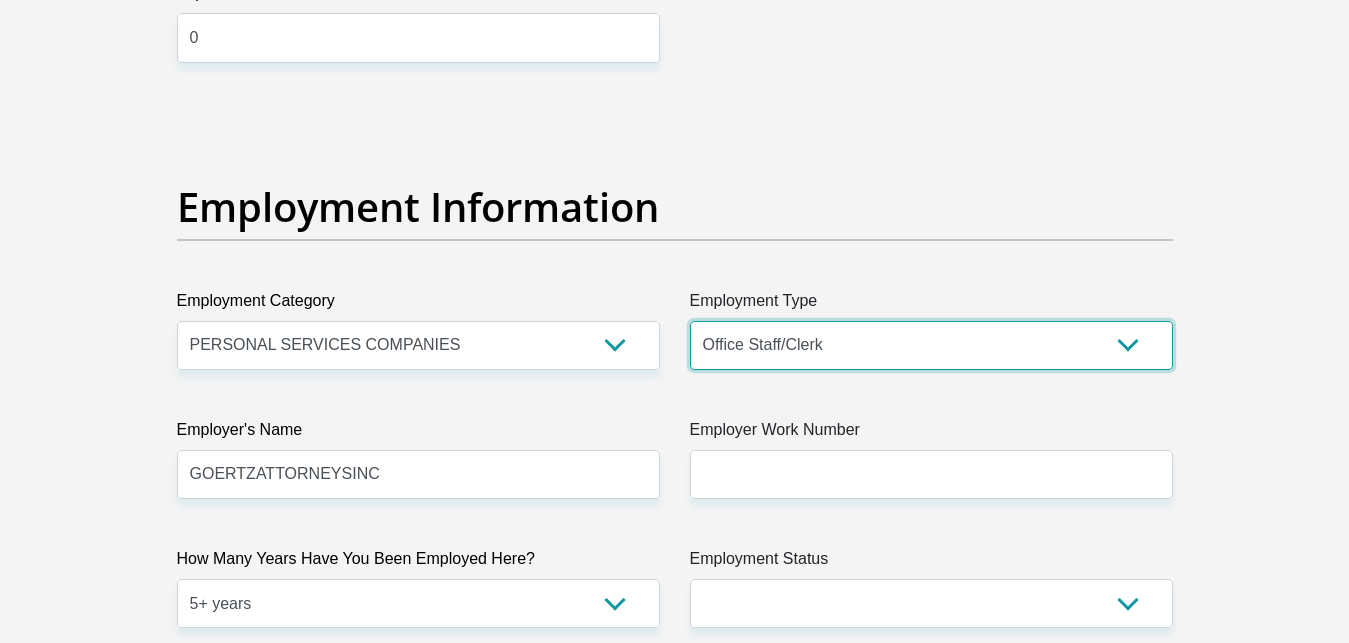 click on "Office Staff/Clerk" at bounding box center (0, 0) 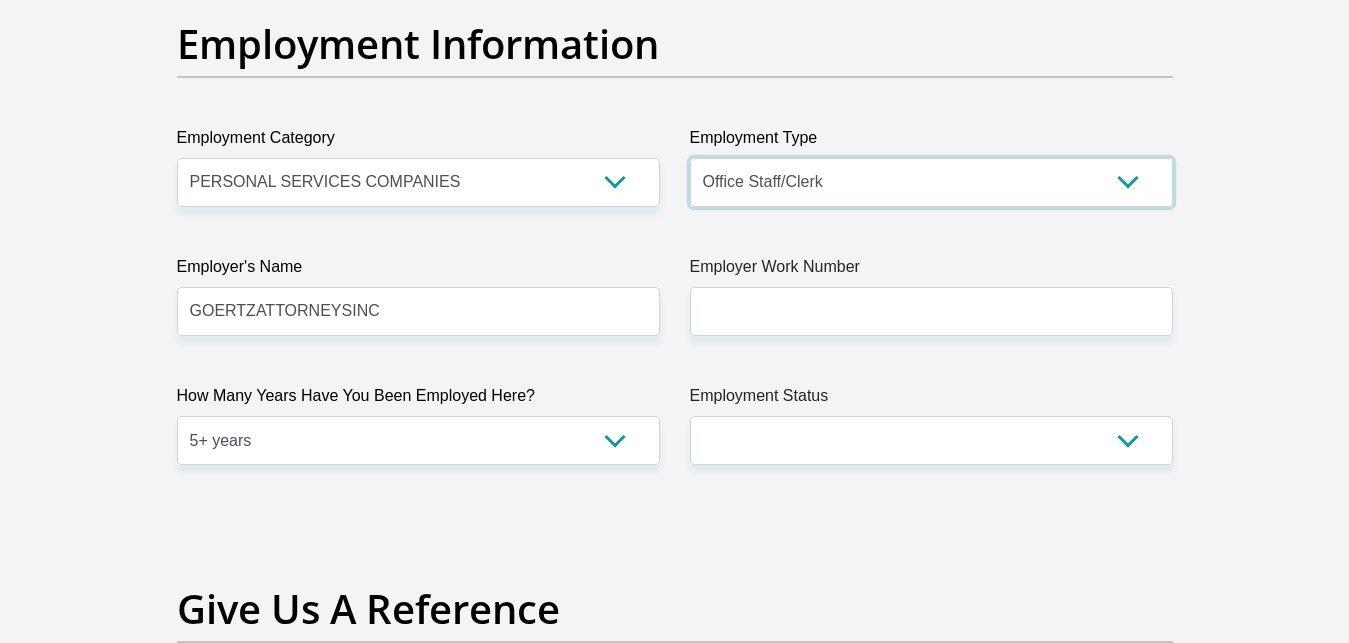 scroll, scrollTop: 3641, scrollLeft: 0, axis: vertical 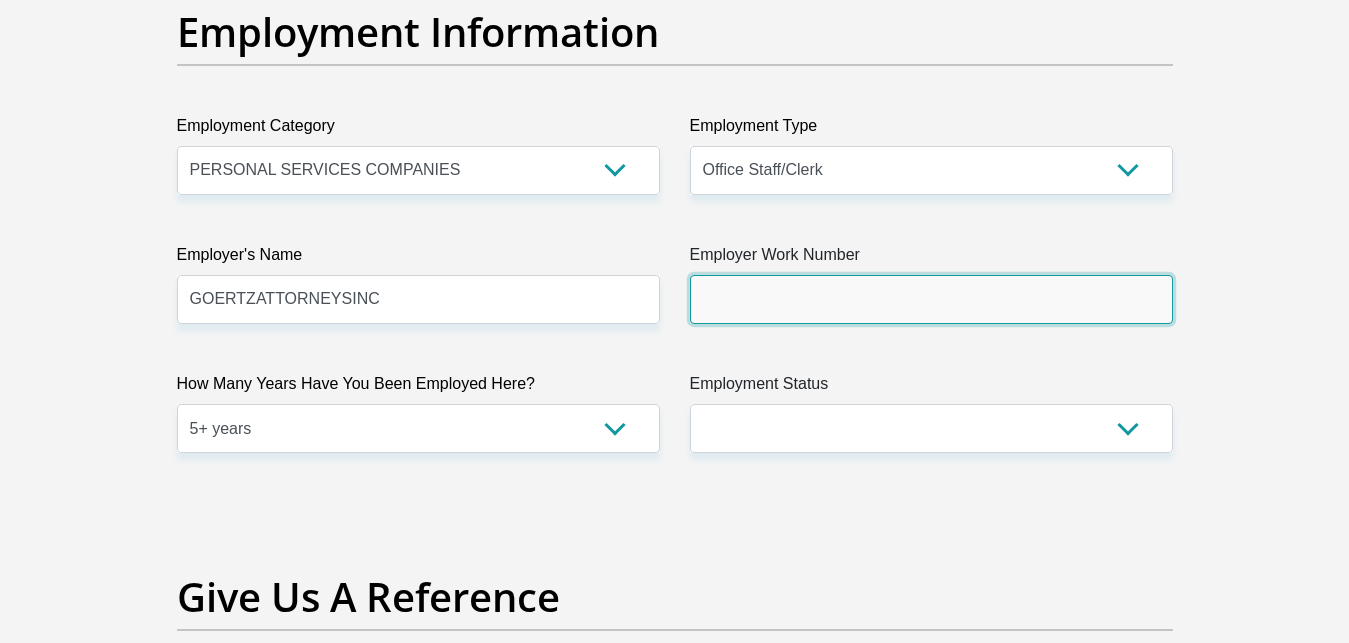 click on "Employer Work Number" at bounding box center [931, 299] 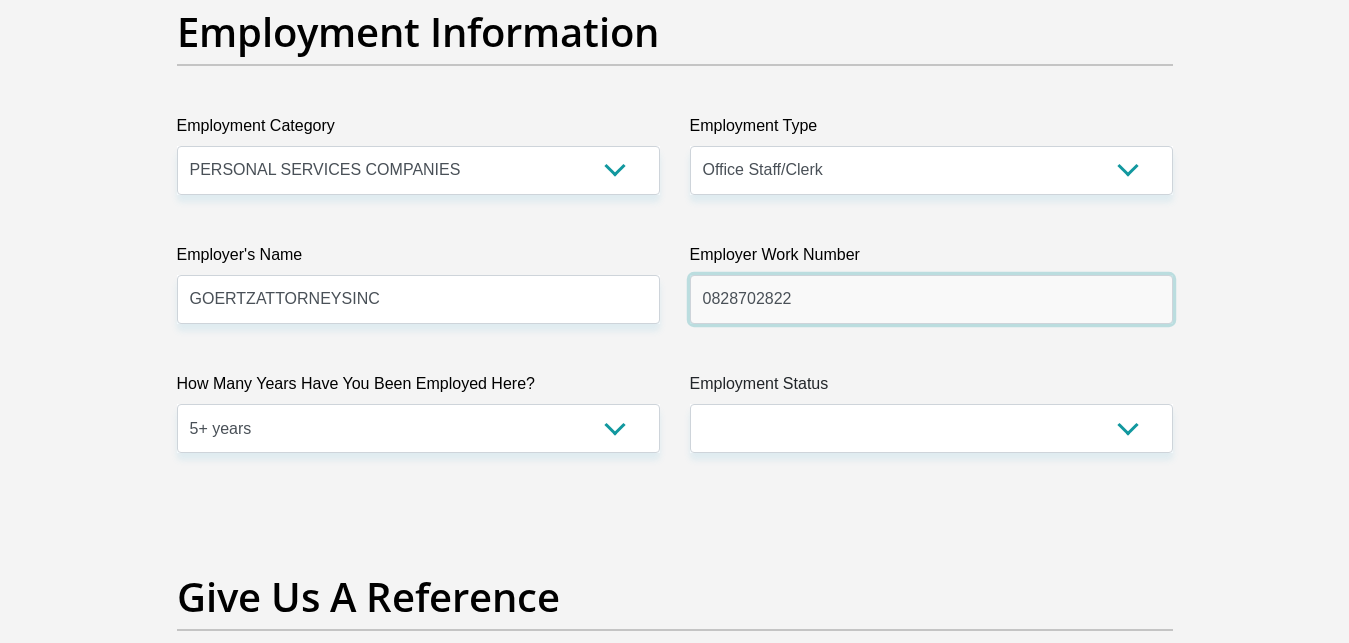 type on "0828702822" 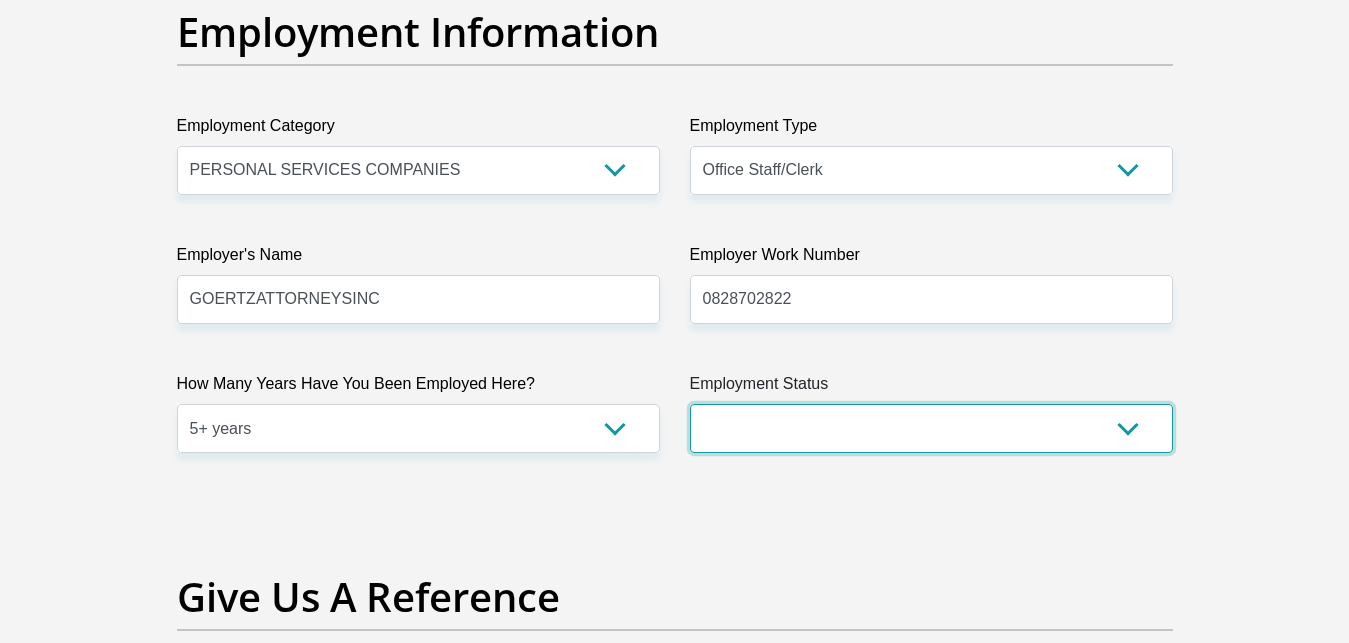 click on "Permanent/Full-time
Part-time/Casual
[DEMOGRAPHIC_DATA] Worker
Self-Employed
Housewife
Retired
Student
Medically Boarded
Disability
Unemployed" at bounding box center (931, 428) 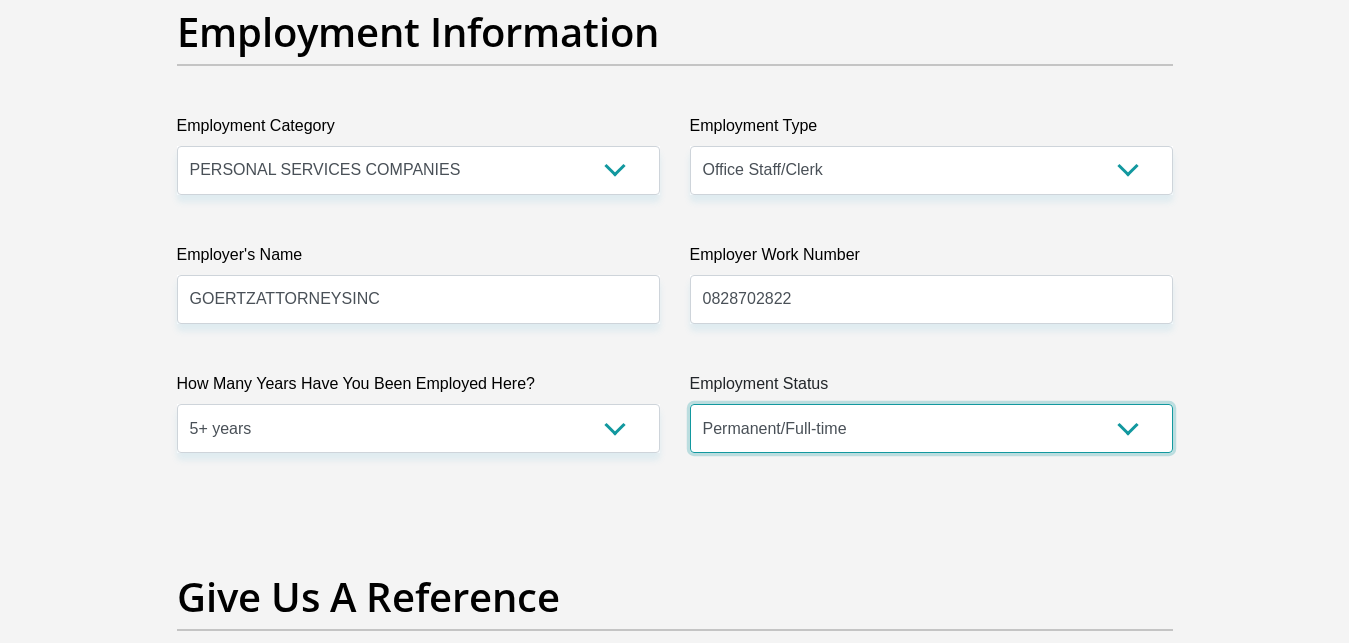 click on "Permanent/Full-time" at bounding box center (0, 0) 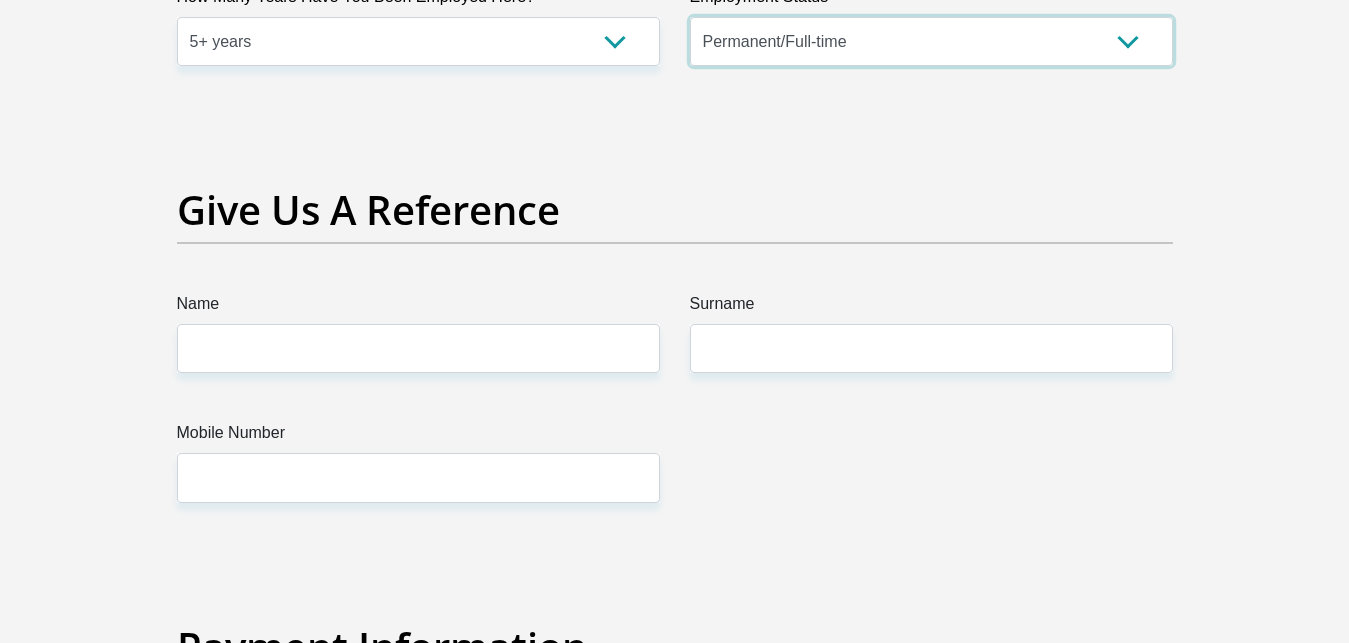 scroll, scrollTop: 4039, scrollLeft: 0, axis: vertical 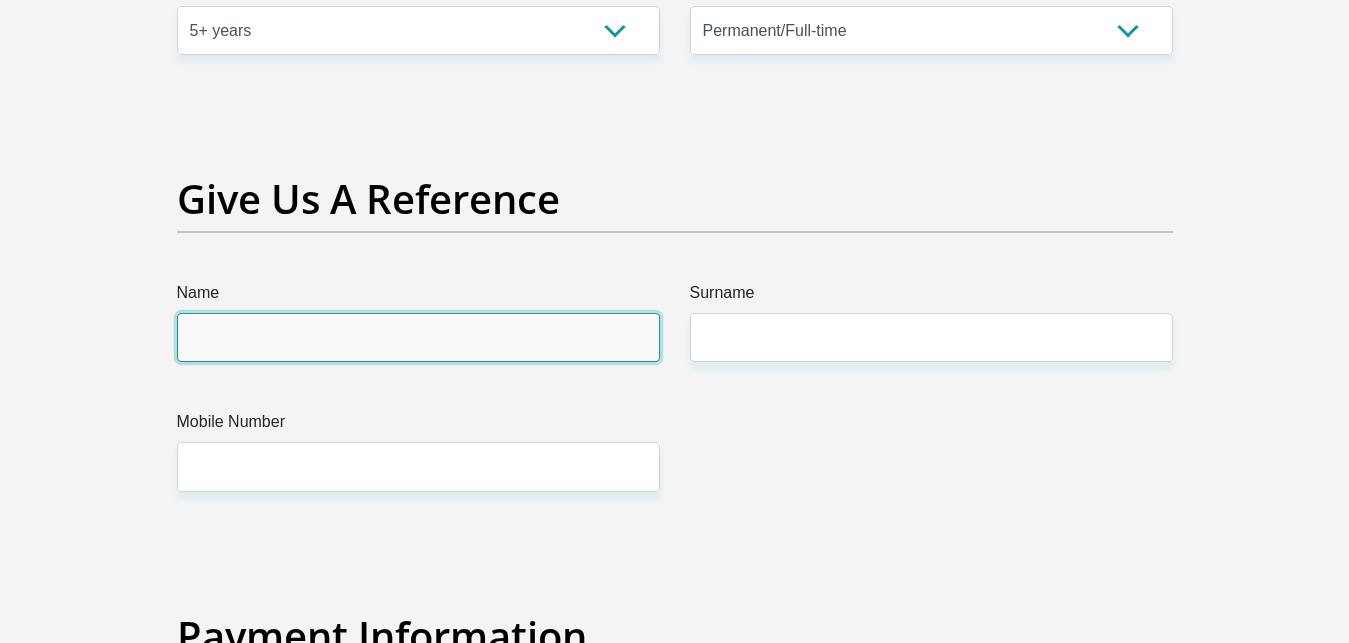 click on "Name" at bounding box center [418, 337] 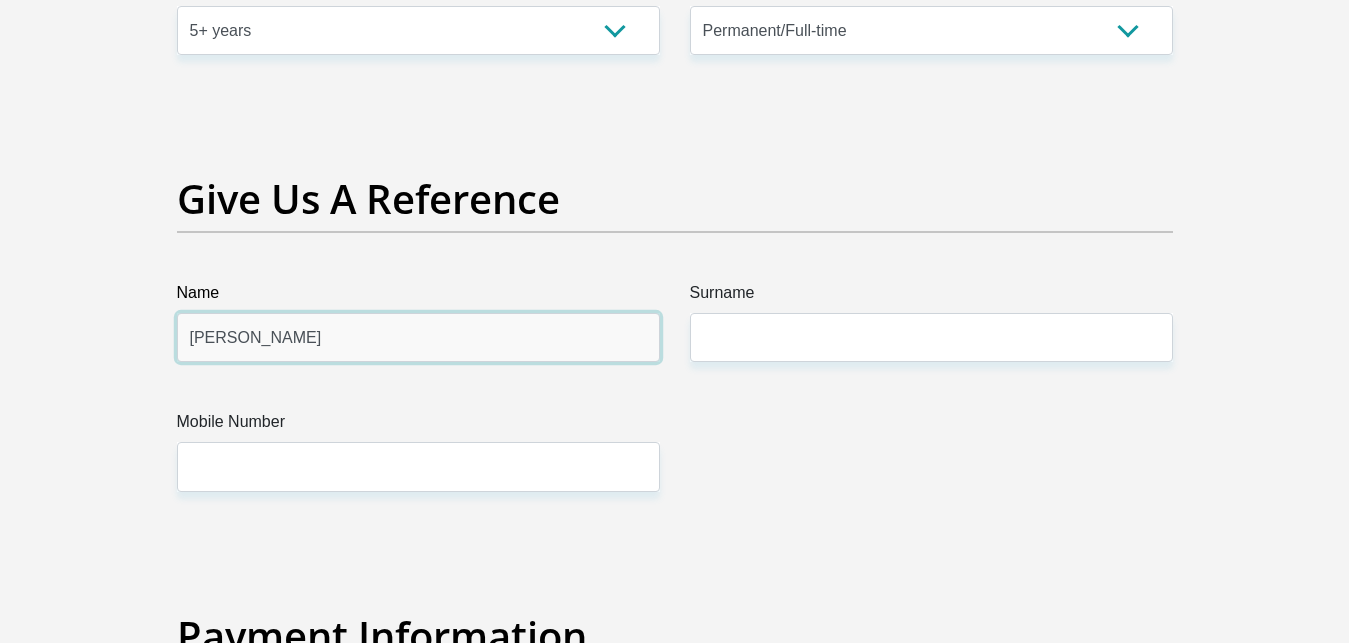 type on "[PERSON_NAME]" 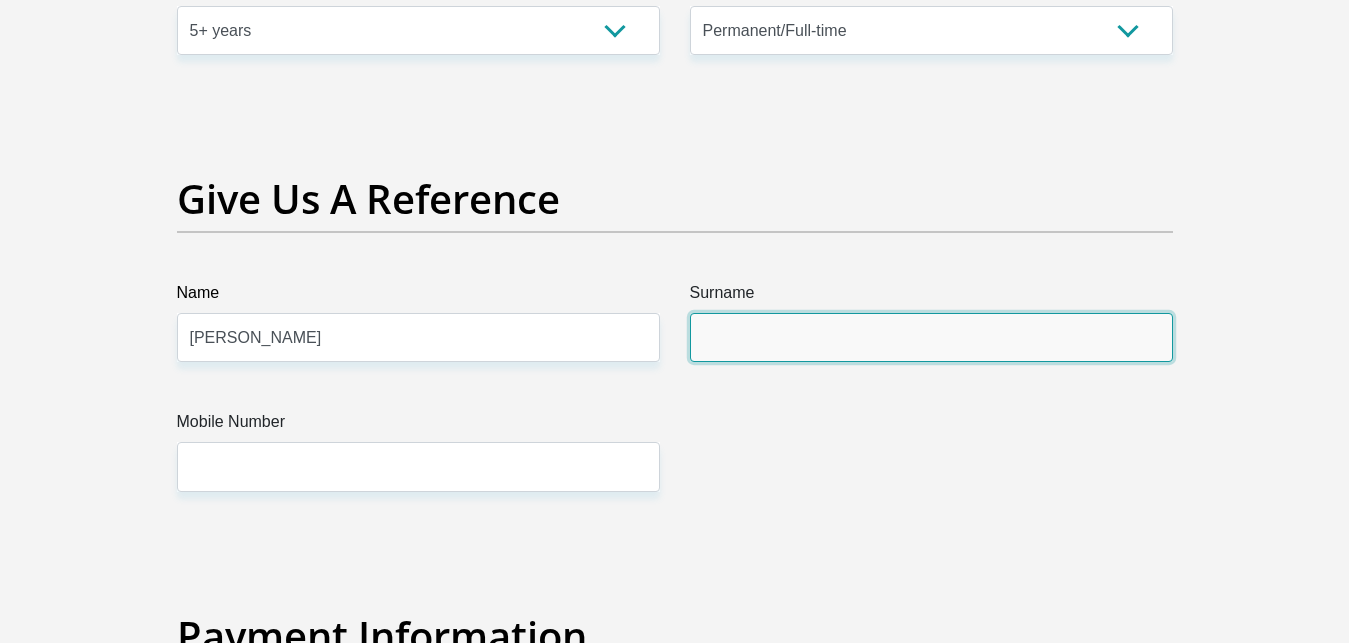 click on "Surname" at bounding box center (931, 337) 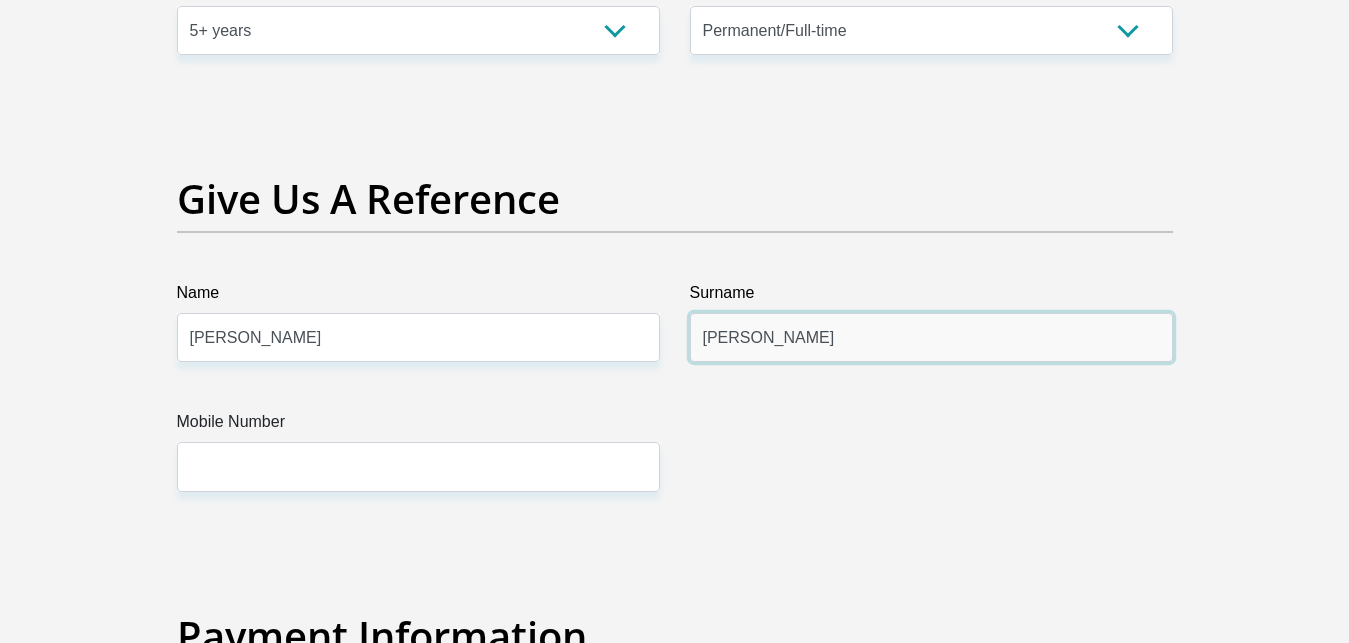 type on "[PERSON_NAME]" 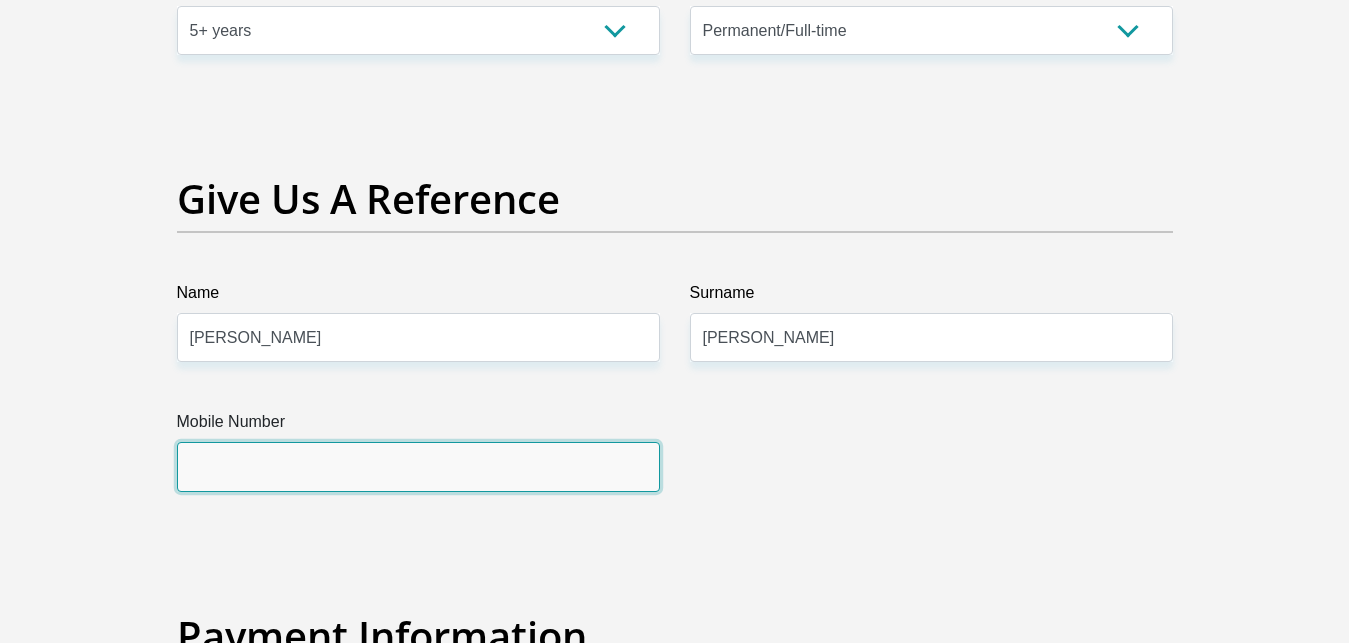 click on "Mobile Number" at bounding box center (418, 466) 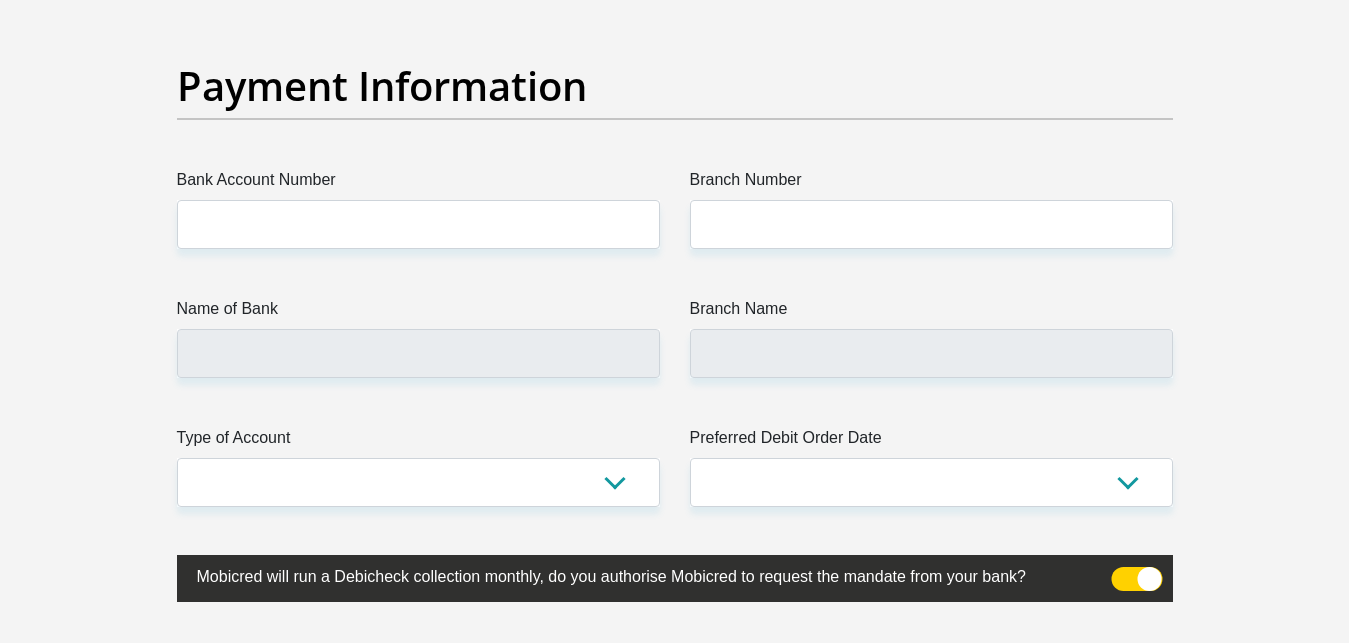 scroll, scrollTop: 4601, scrollLeft: 0, axis: vertical 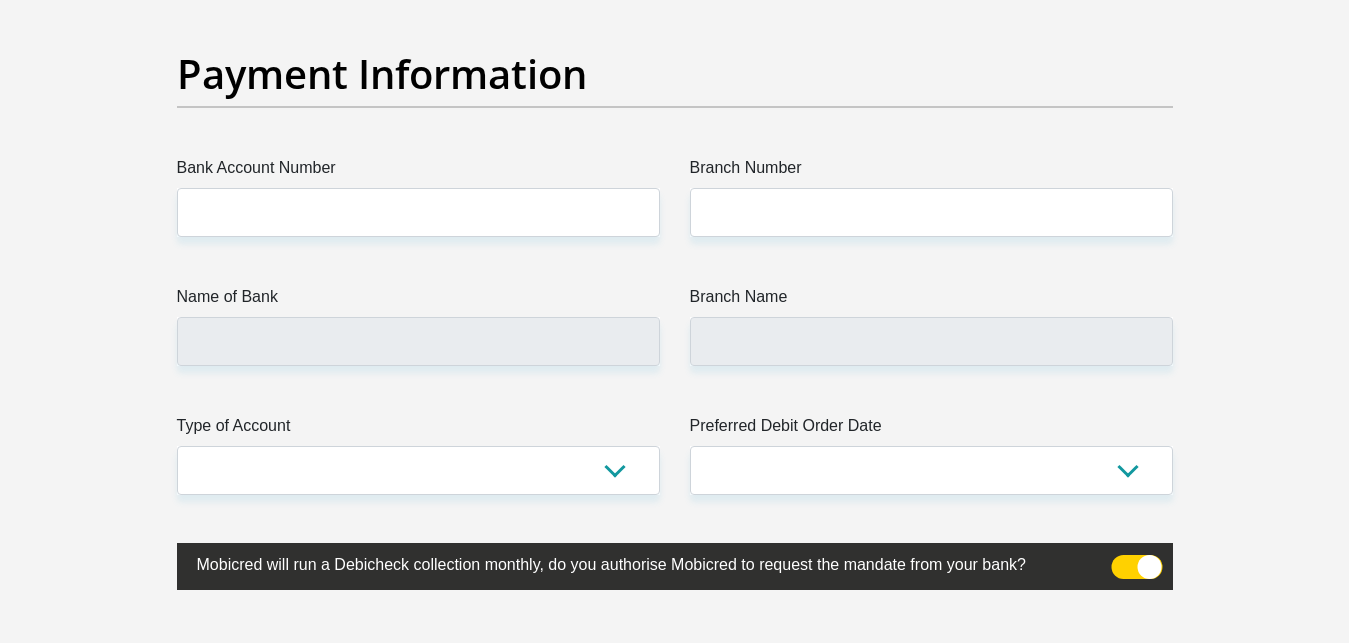 type on "0828702822" 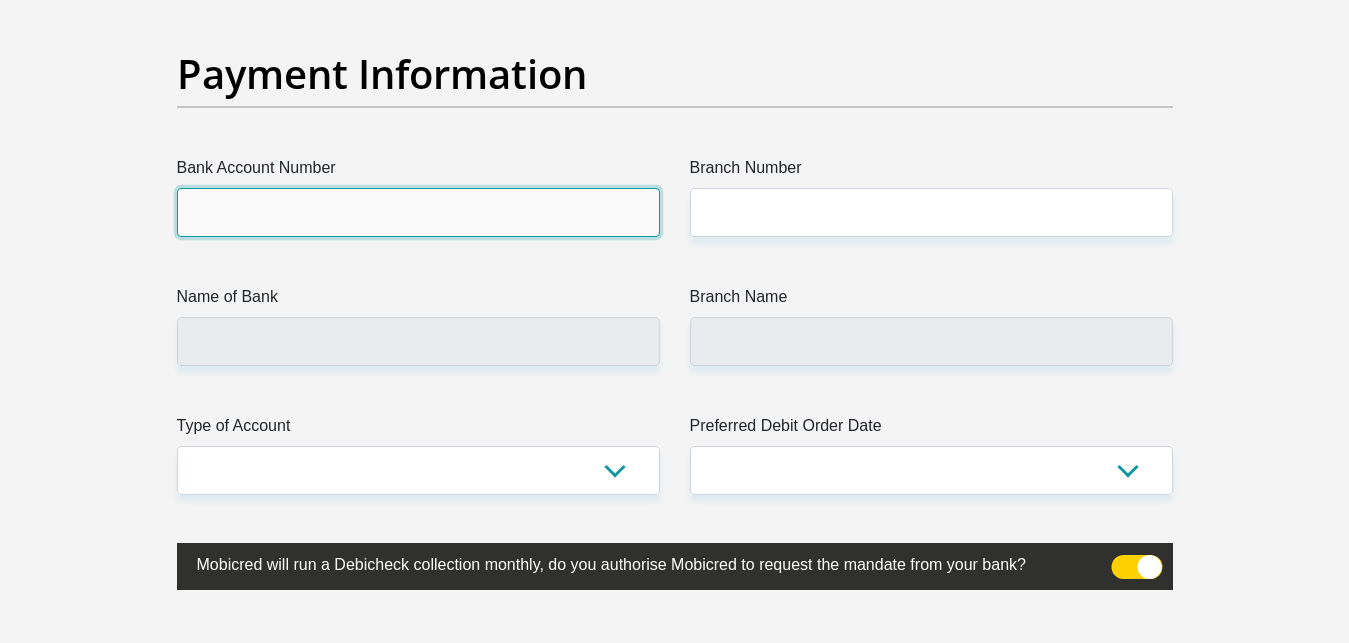 click on "Bank Account Number" at bounding box center [418, 212] 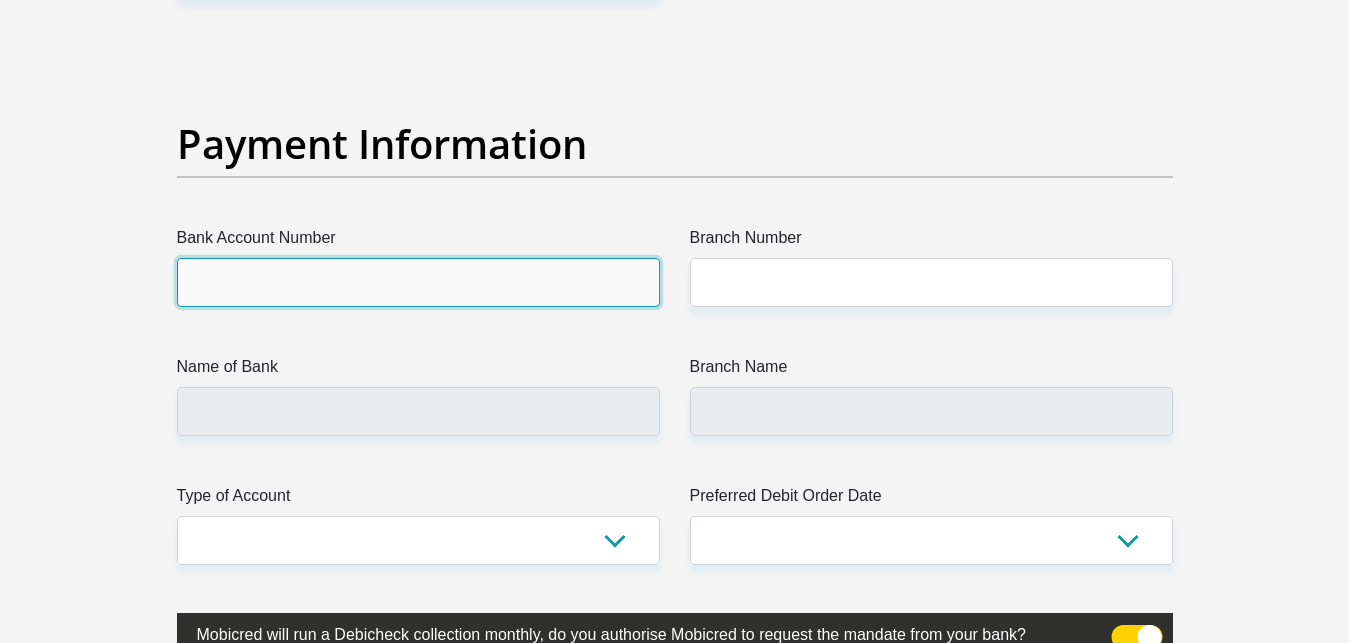 scroll, scrollTop: 4601, scrollLeft: 0, axis: vertical 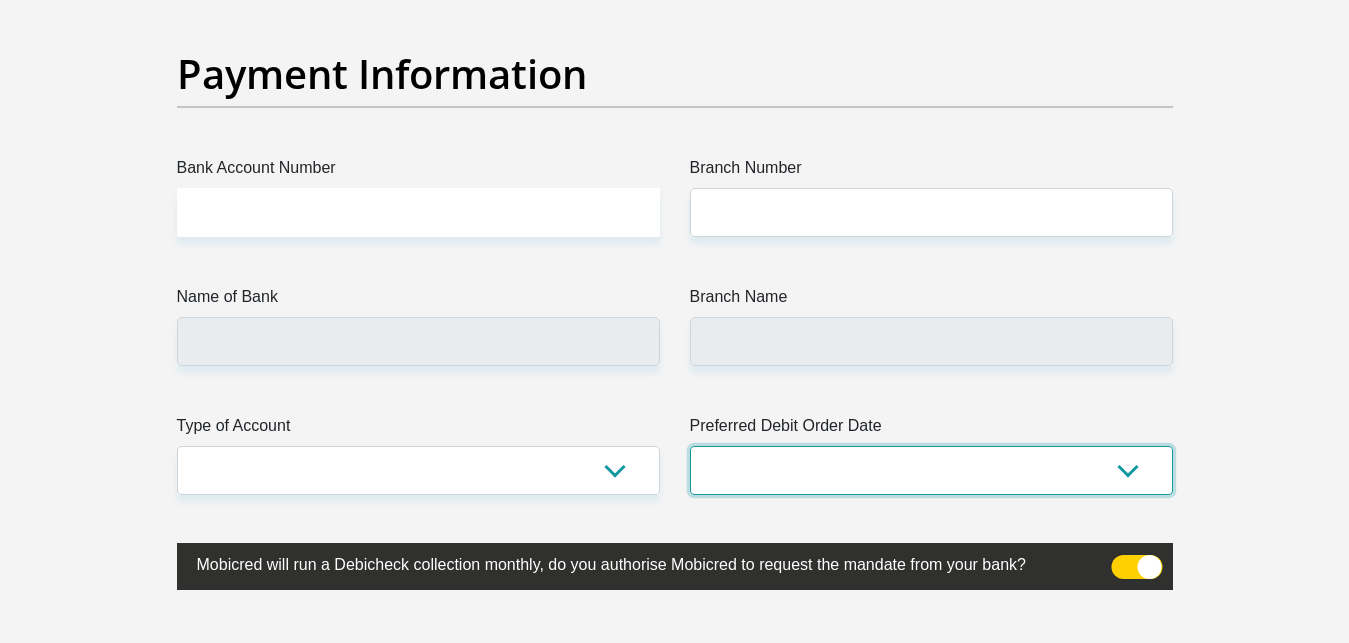 click on "1st
2nd
3rd
4th
5th
7th
18th
19th
20th
21st
22nd
23rd
24th
25th
26th
27th
28th
29th
30th" at bounding box center (931, 470) 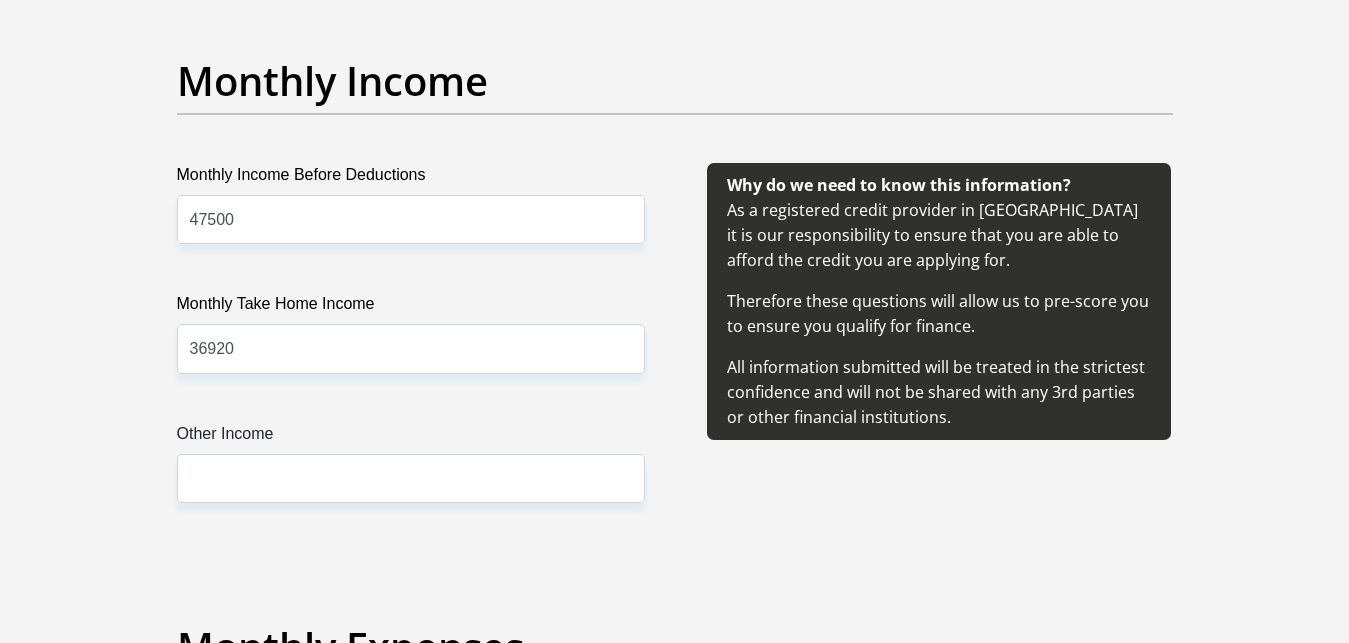 scroll, scrollTop: 2072, scrollLeft: 0, axis: vertical 